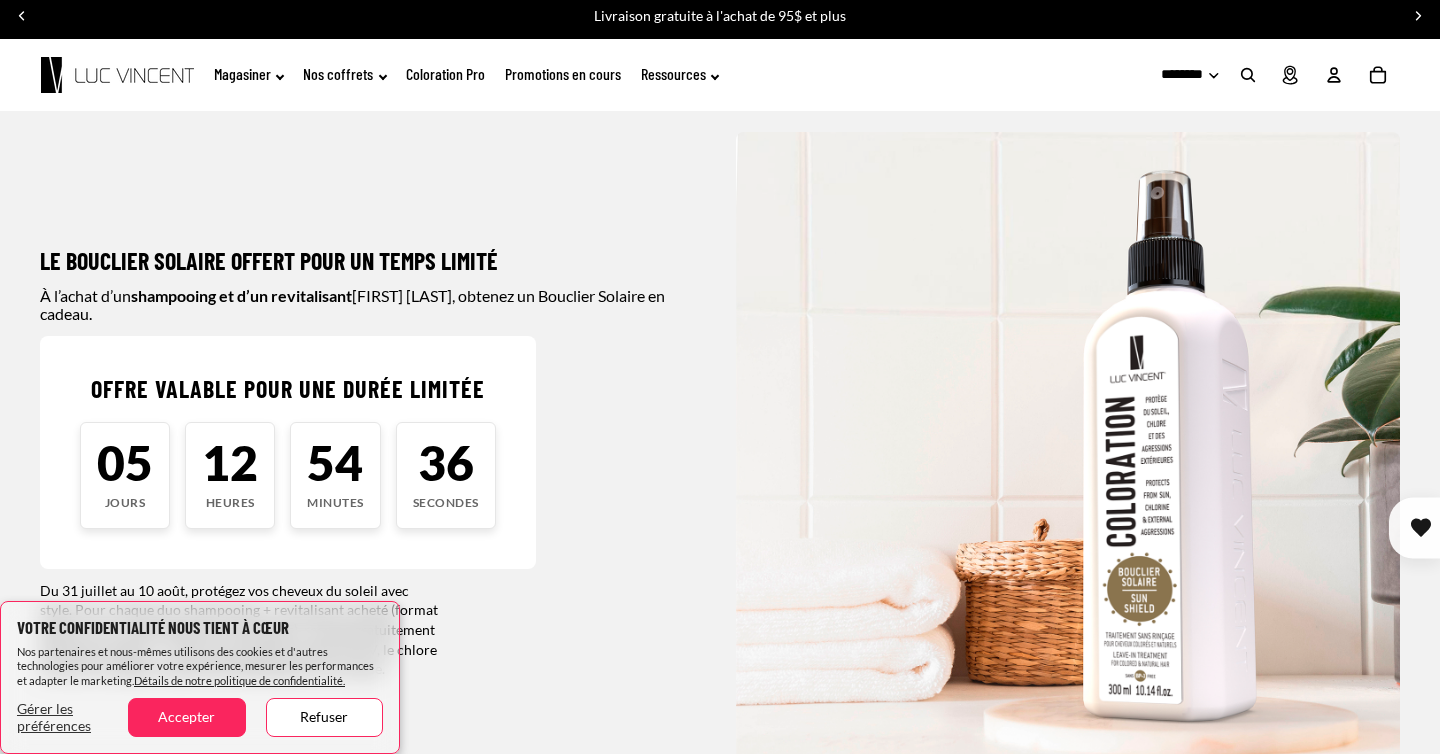 scroll, scrollTop: 9, scrollLeft: 0, axis: vertical 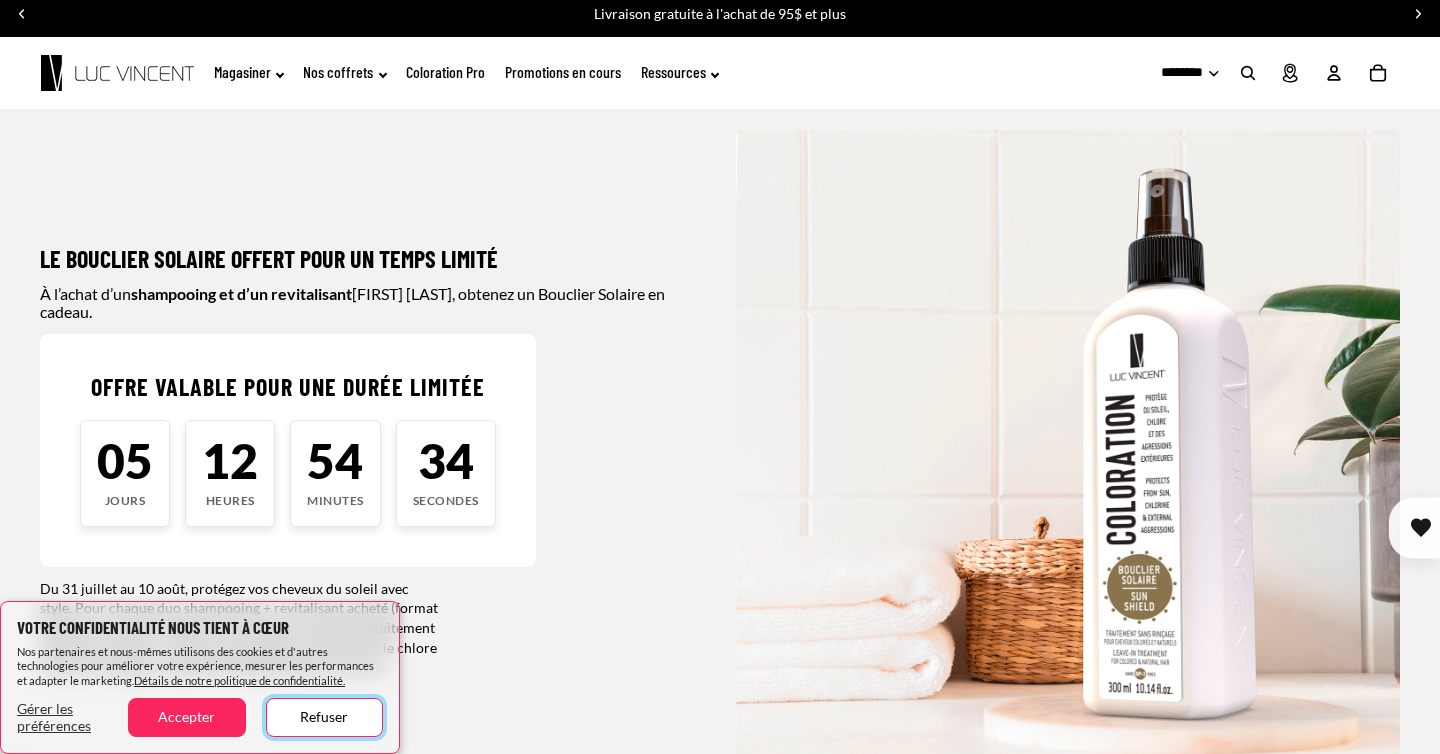 click on "Refuser" at bounding box center (324, 717) 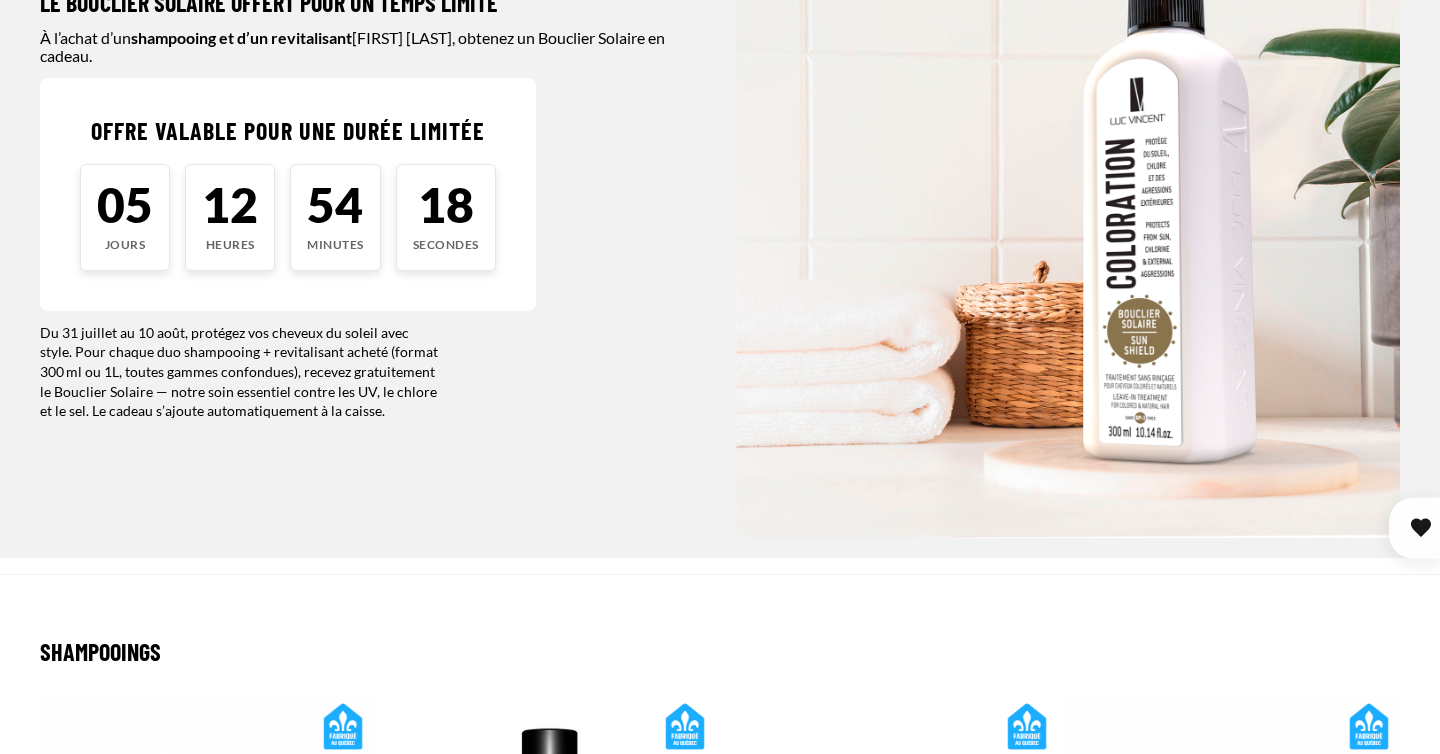 scroll, scrollTop: 389, scrollLeft: 0, axis: vertical 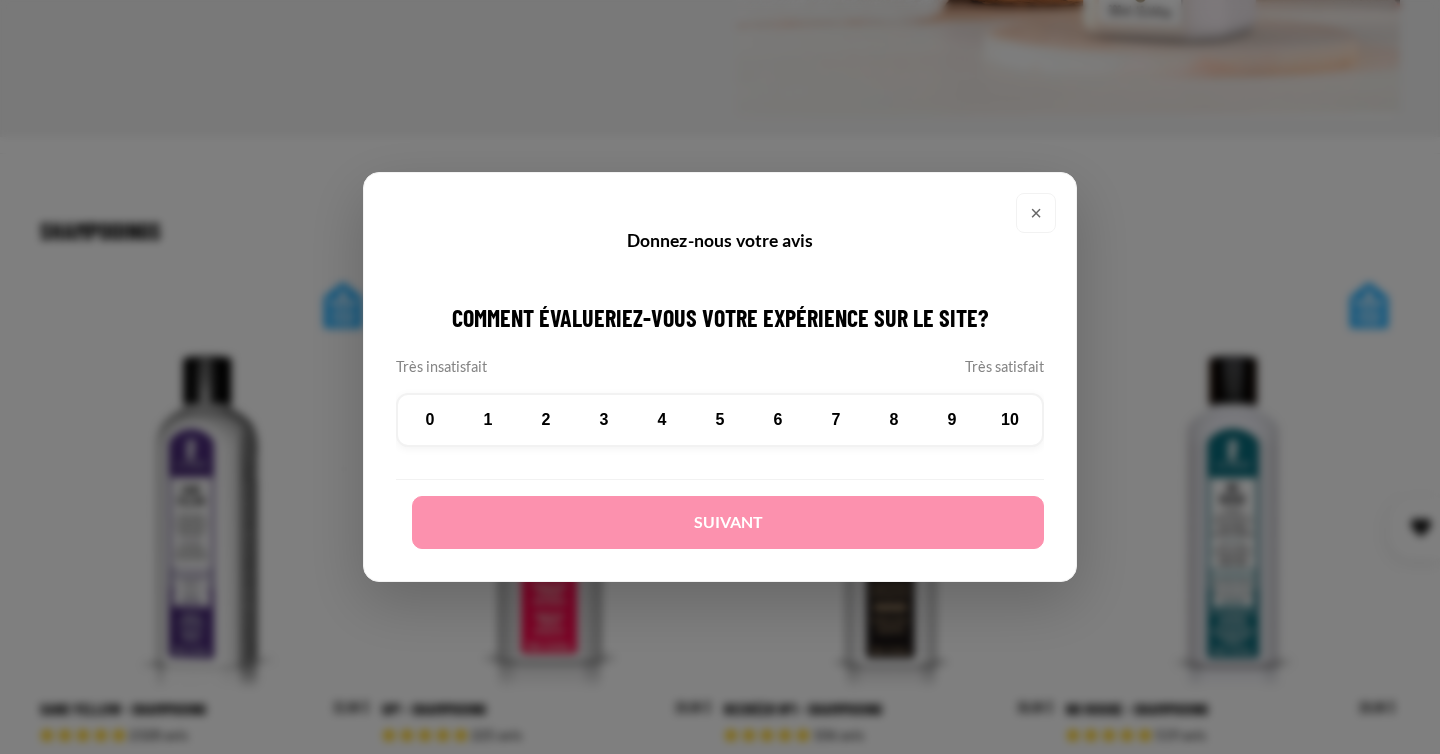 click on "×" at bounding box center [1036, 213] 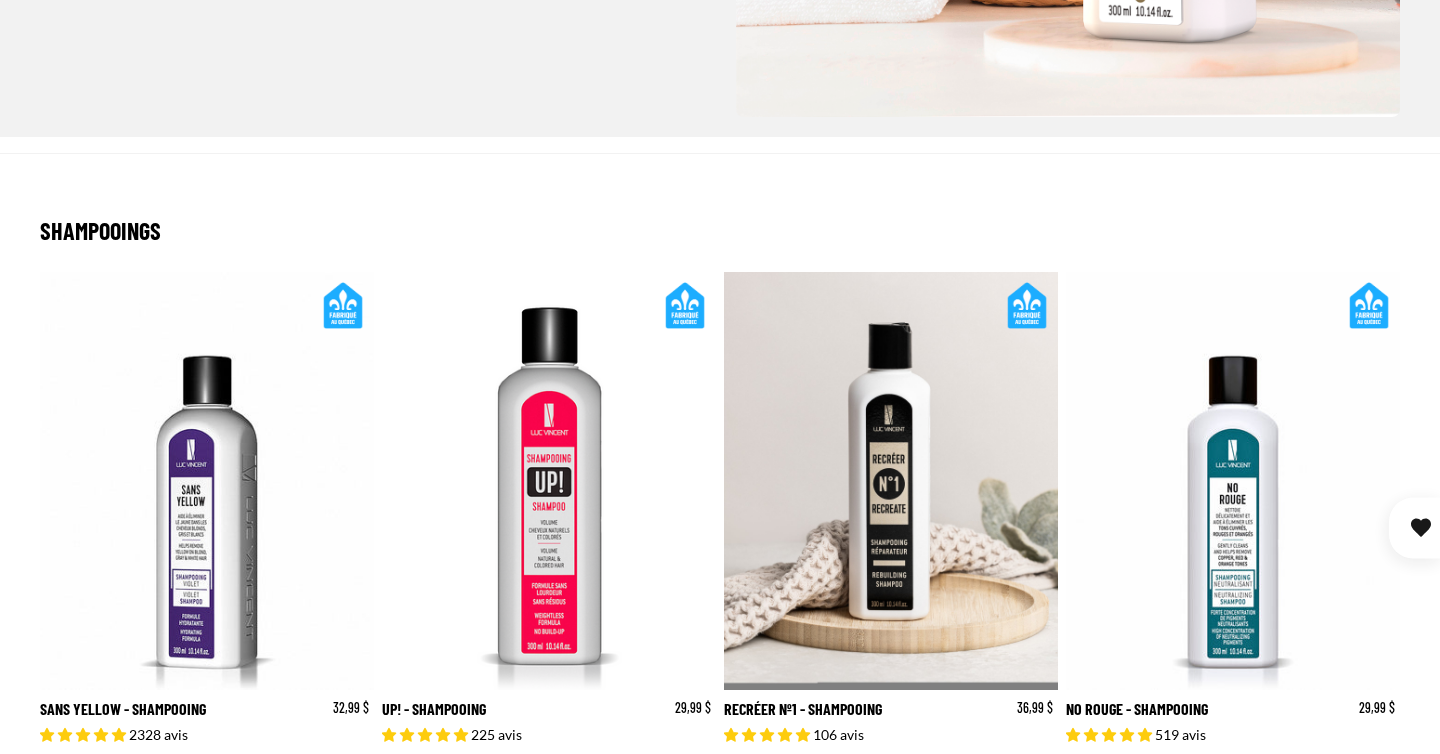scroll, scrollTop: 0, scrollLeft: 0, axis: both 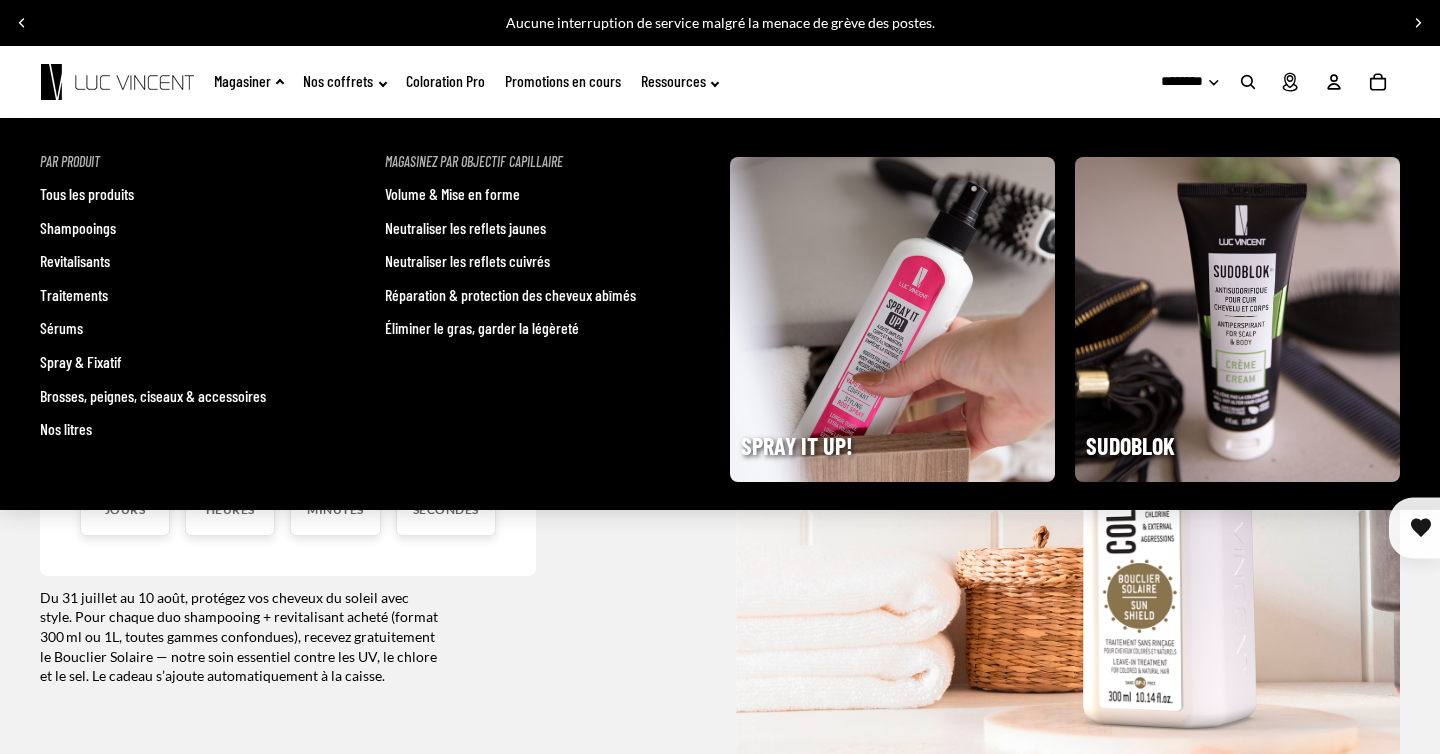 click on "Magasiner" 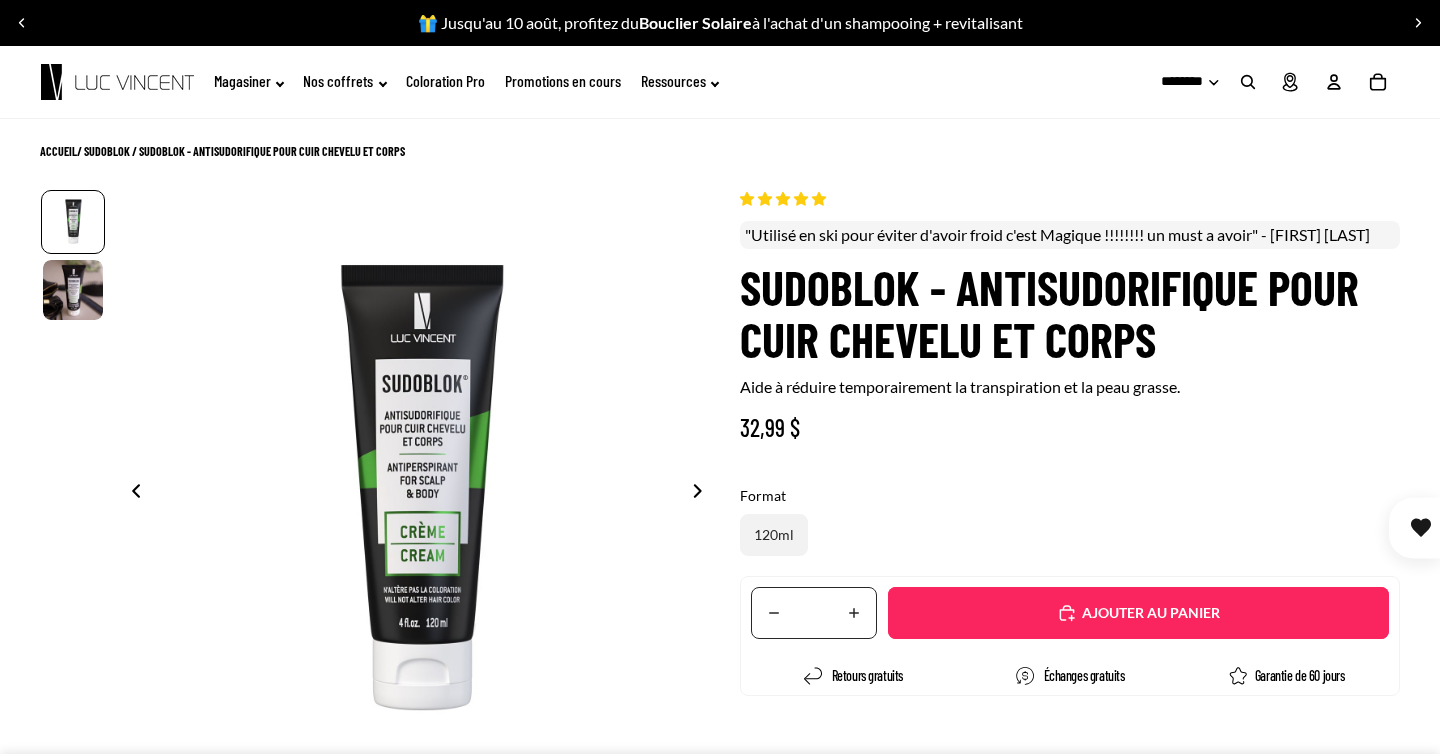 scroll, scrollTop: 0, scrollLeft: 0, axis: both 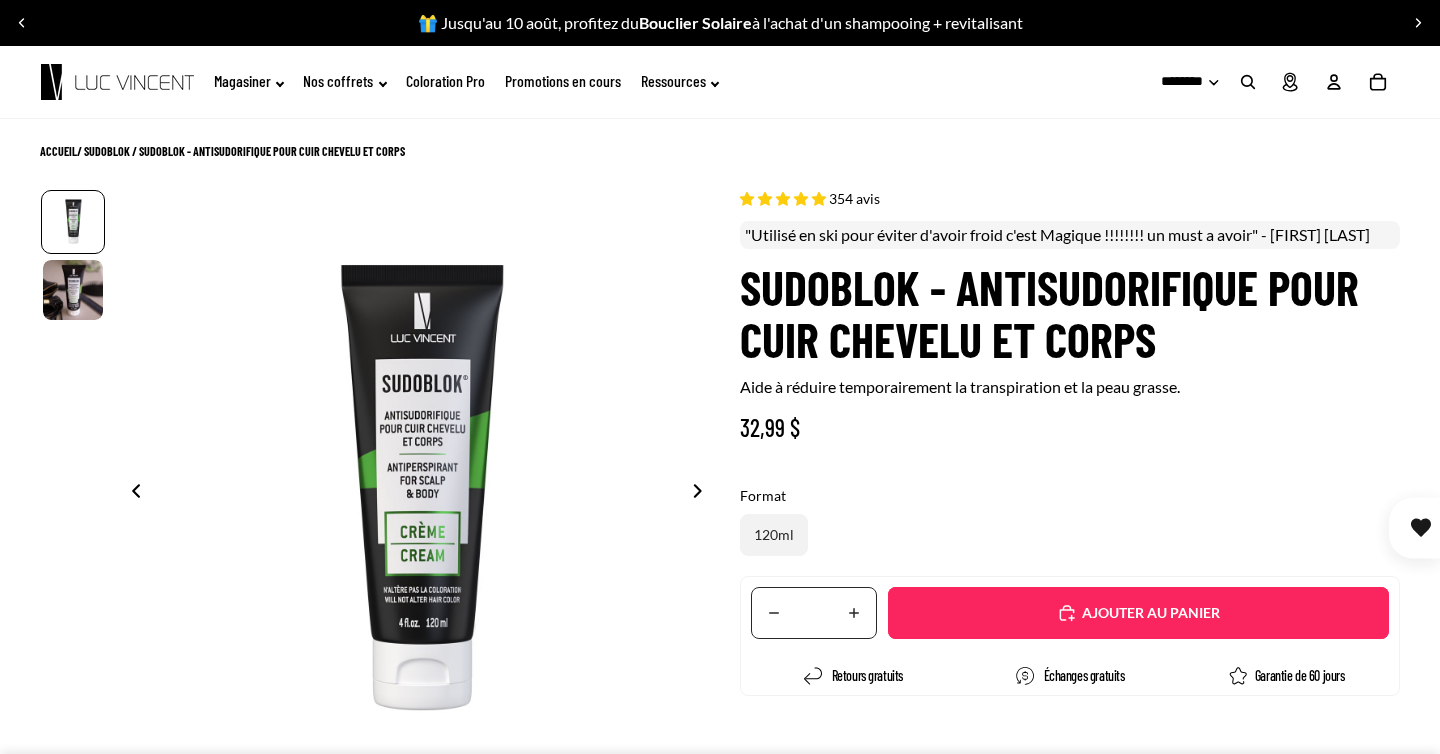 select on "**********" 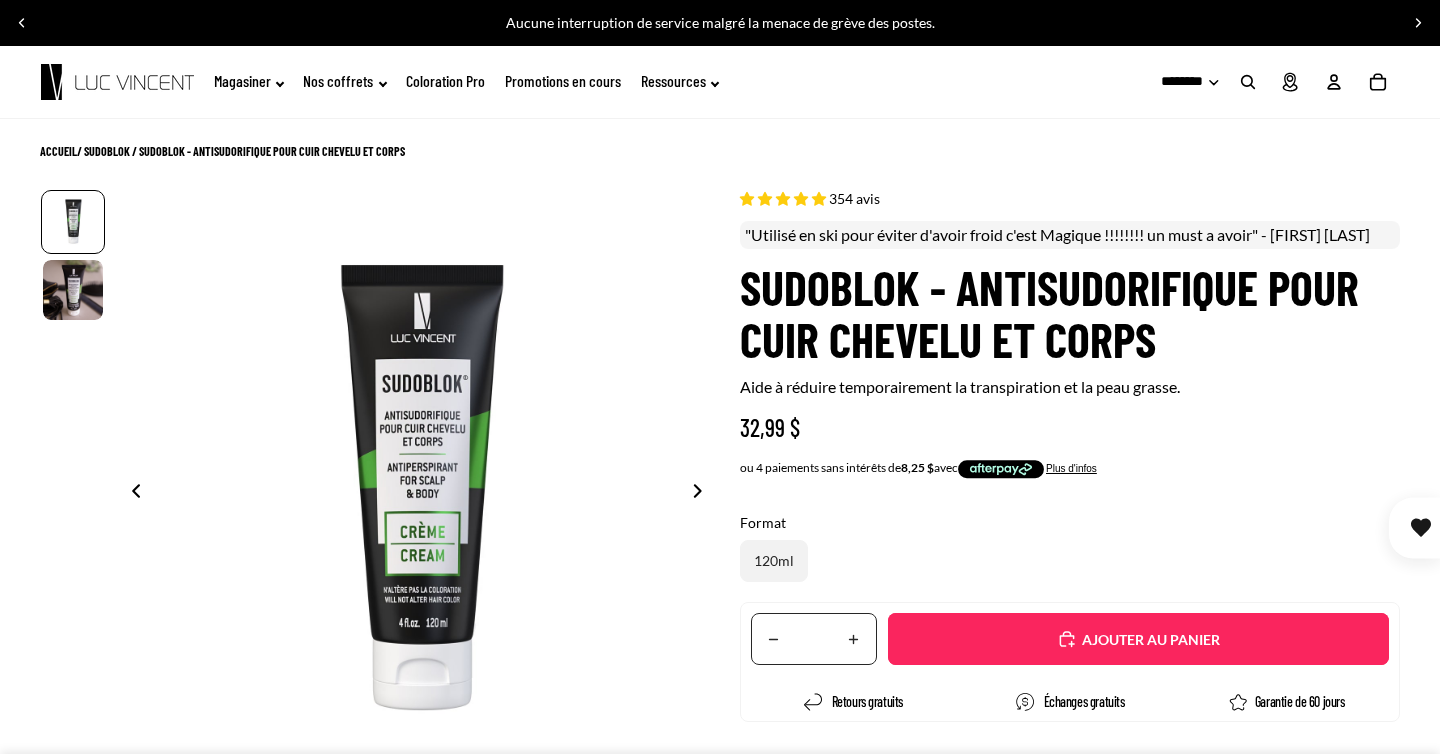 click at bounding box center (1248, 82) 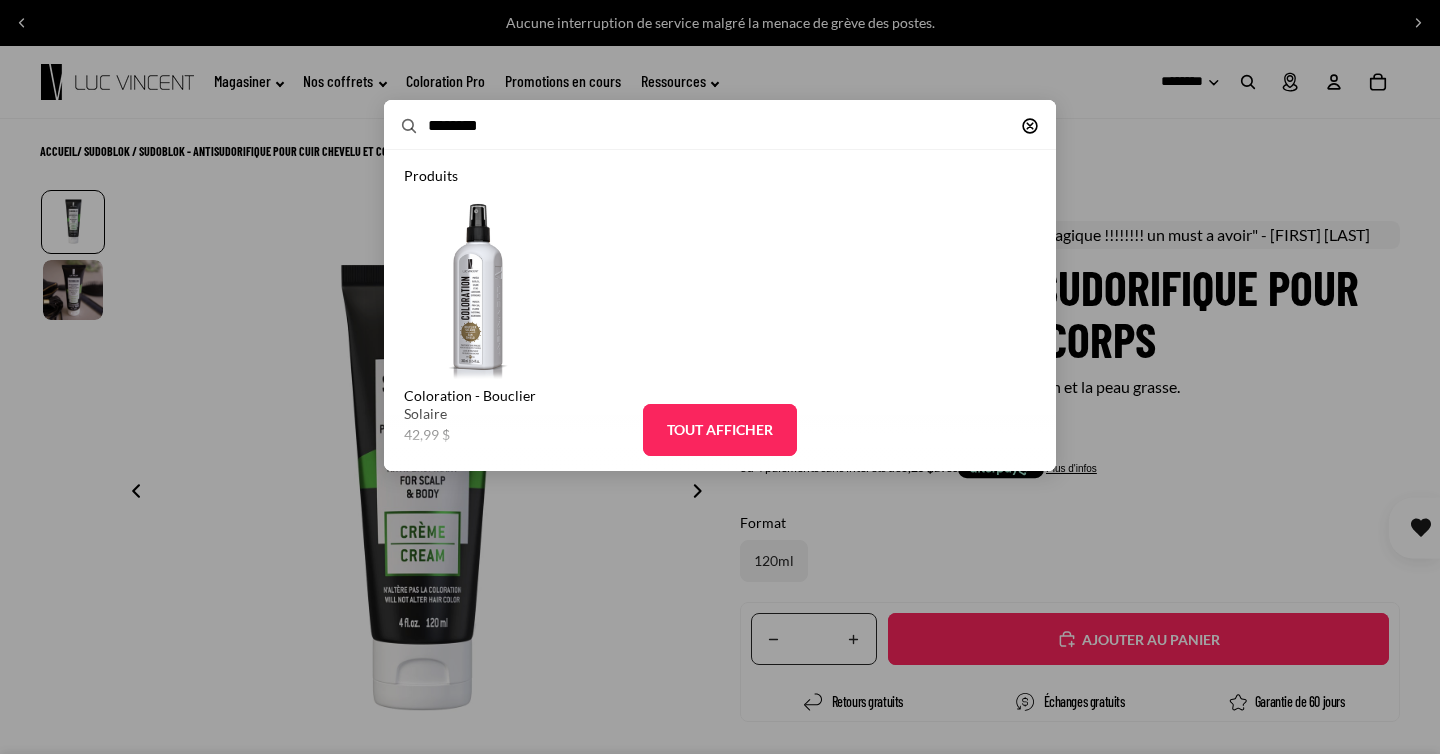type on "********" 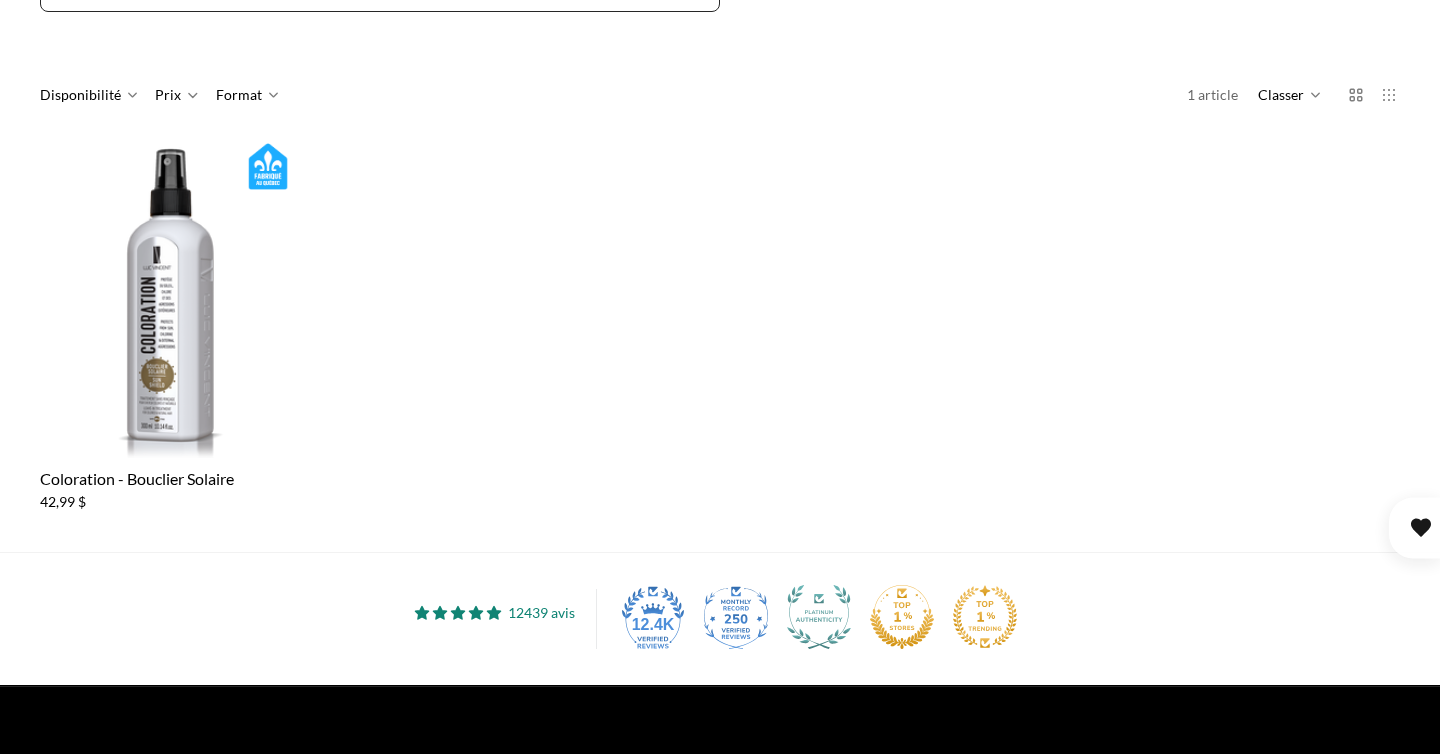 scroll, scrollTop: 284, scrollLeft: 0, axis: vertical 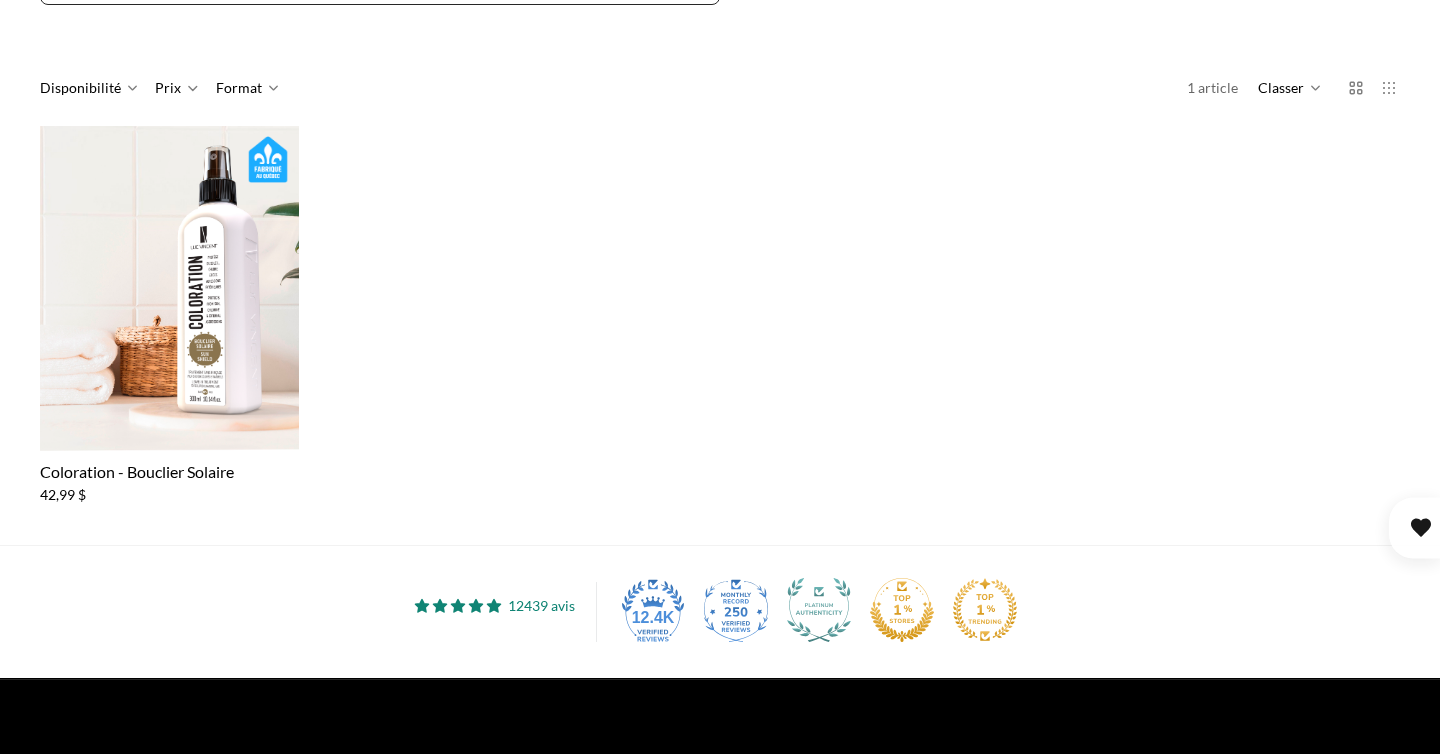 click 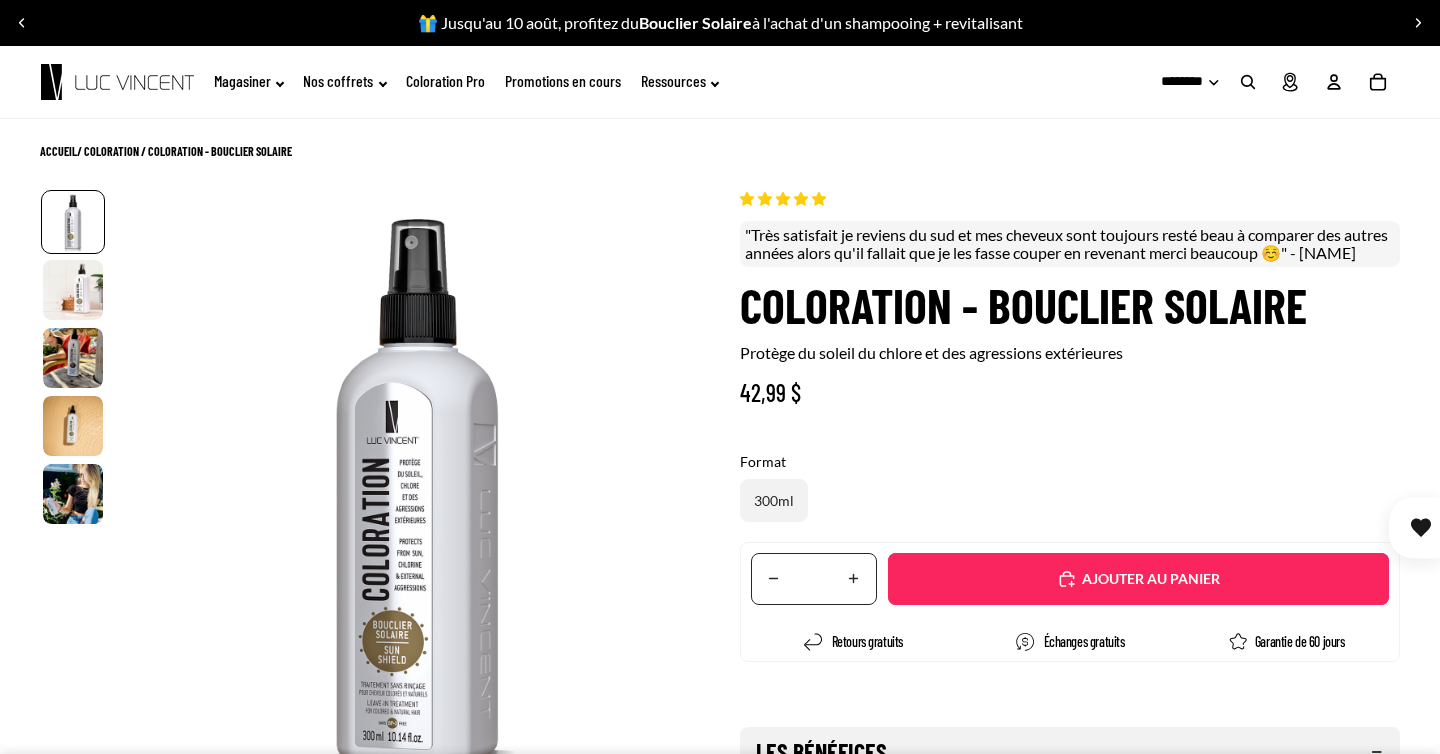 scroll, scrollTop: 0, scrollLeft: 0, axis: both 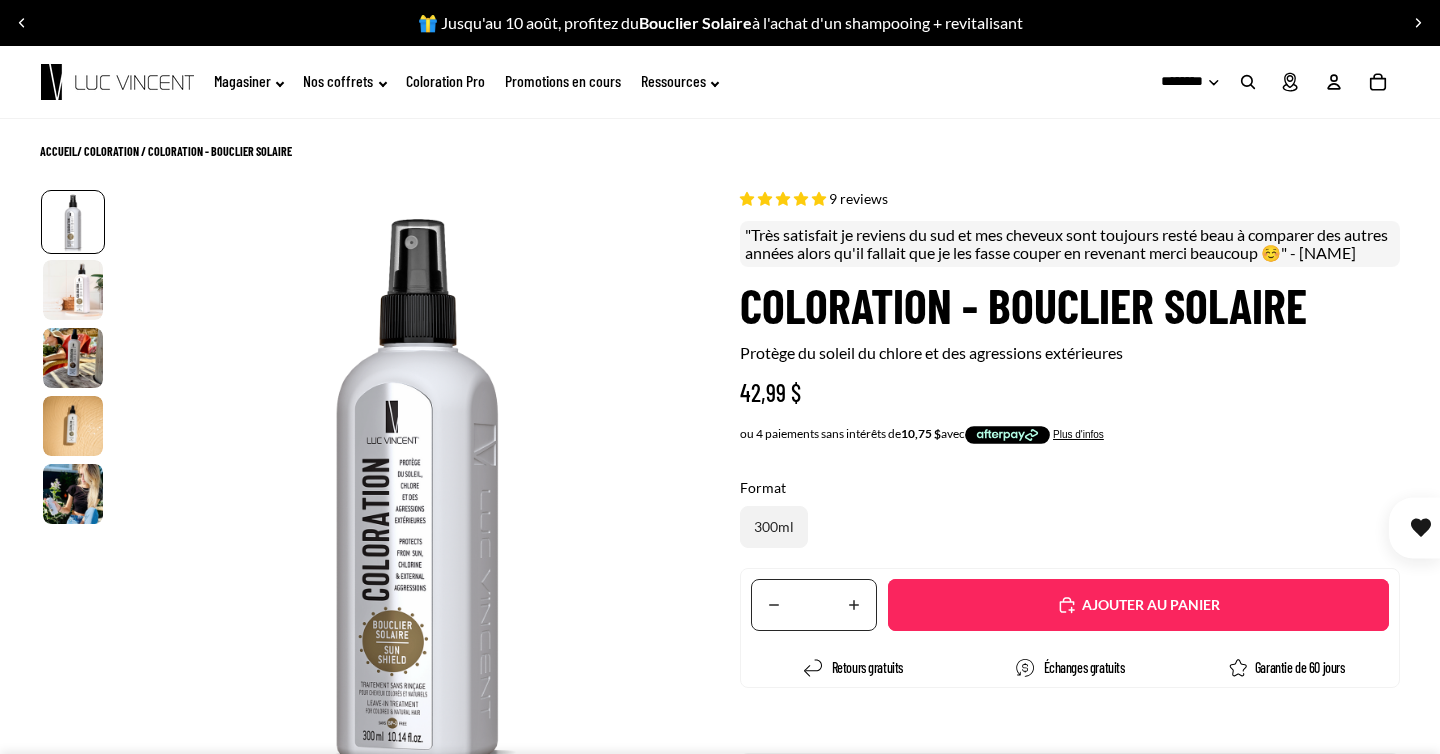 select on "**********" 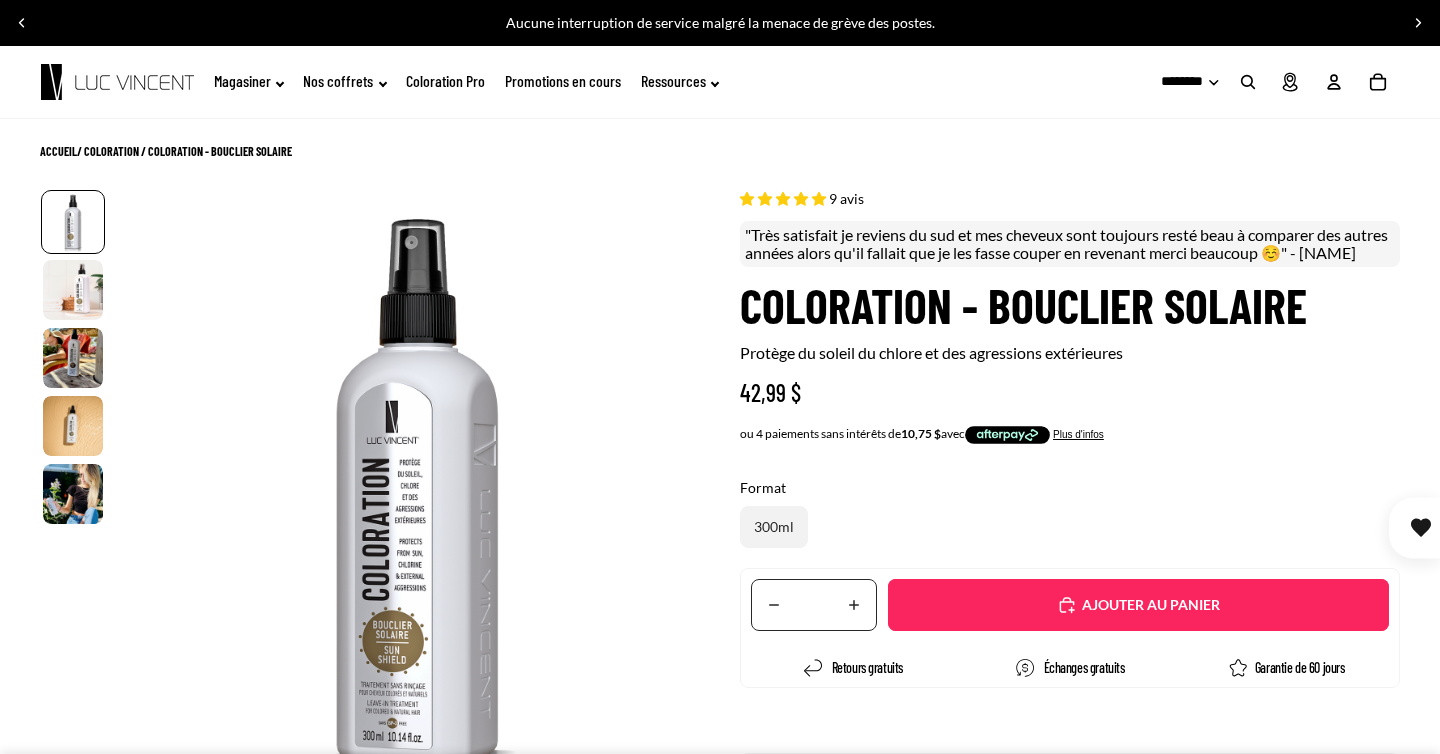 click 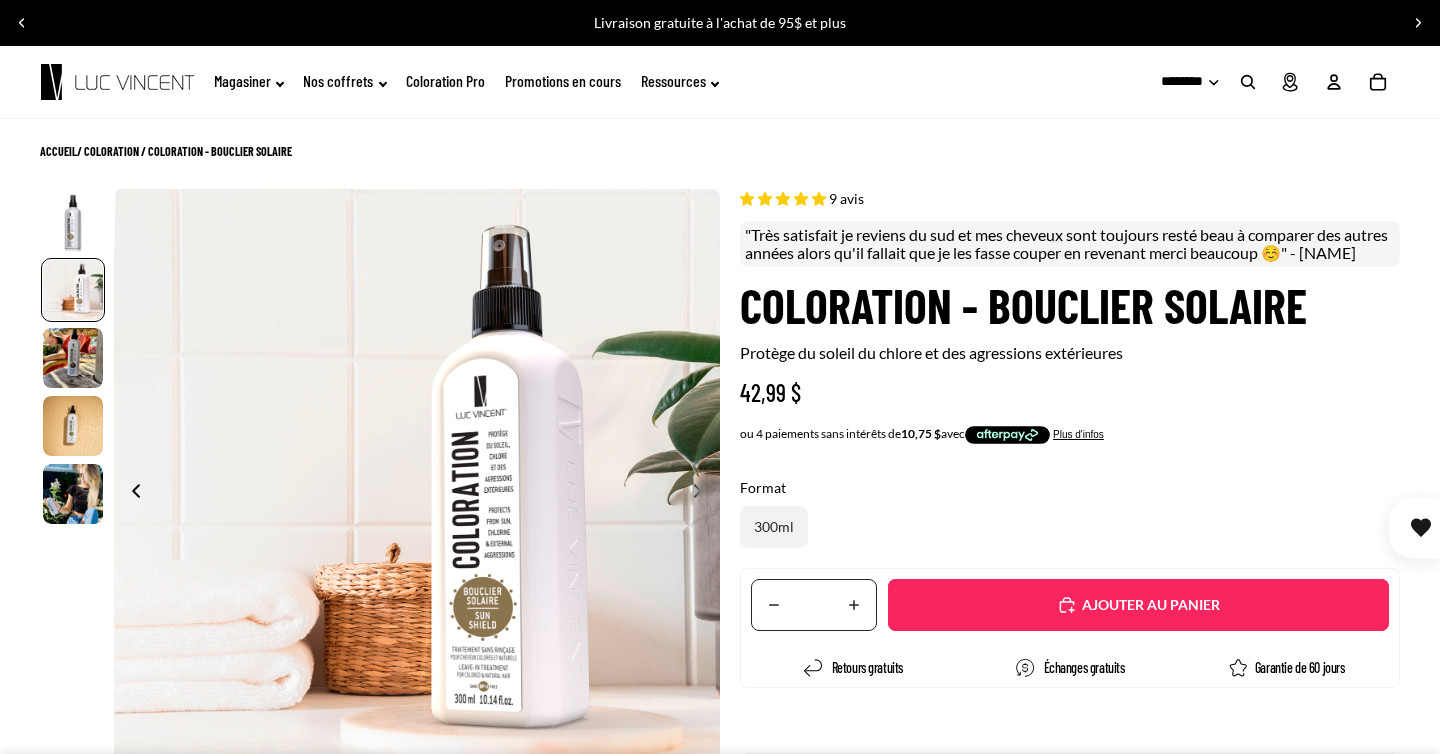 scroll, scrollTop: 0, scrollLeft: 607, axis: horizontal 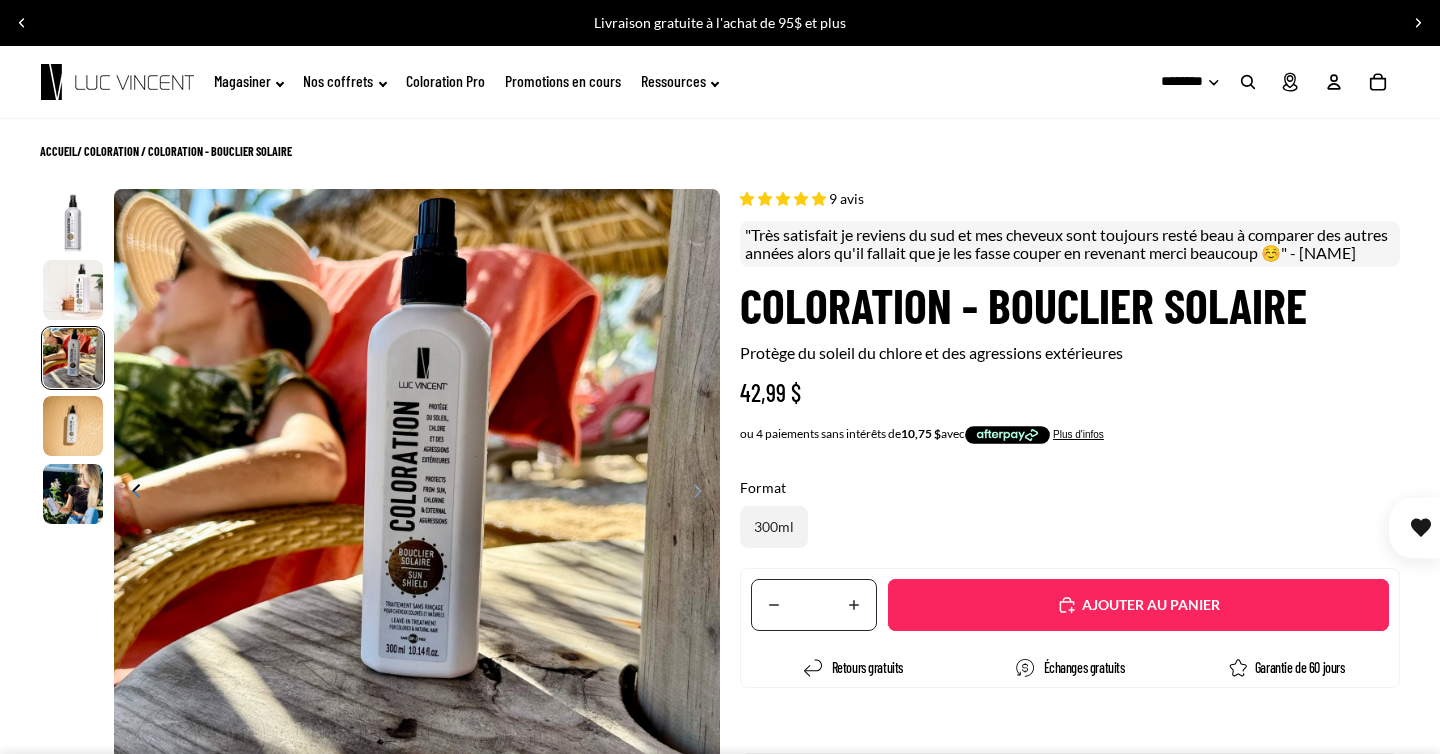 click 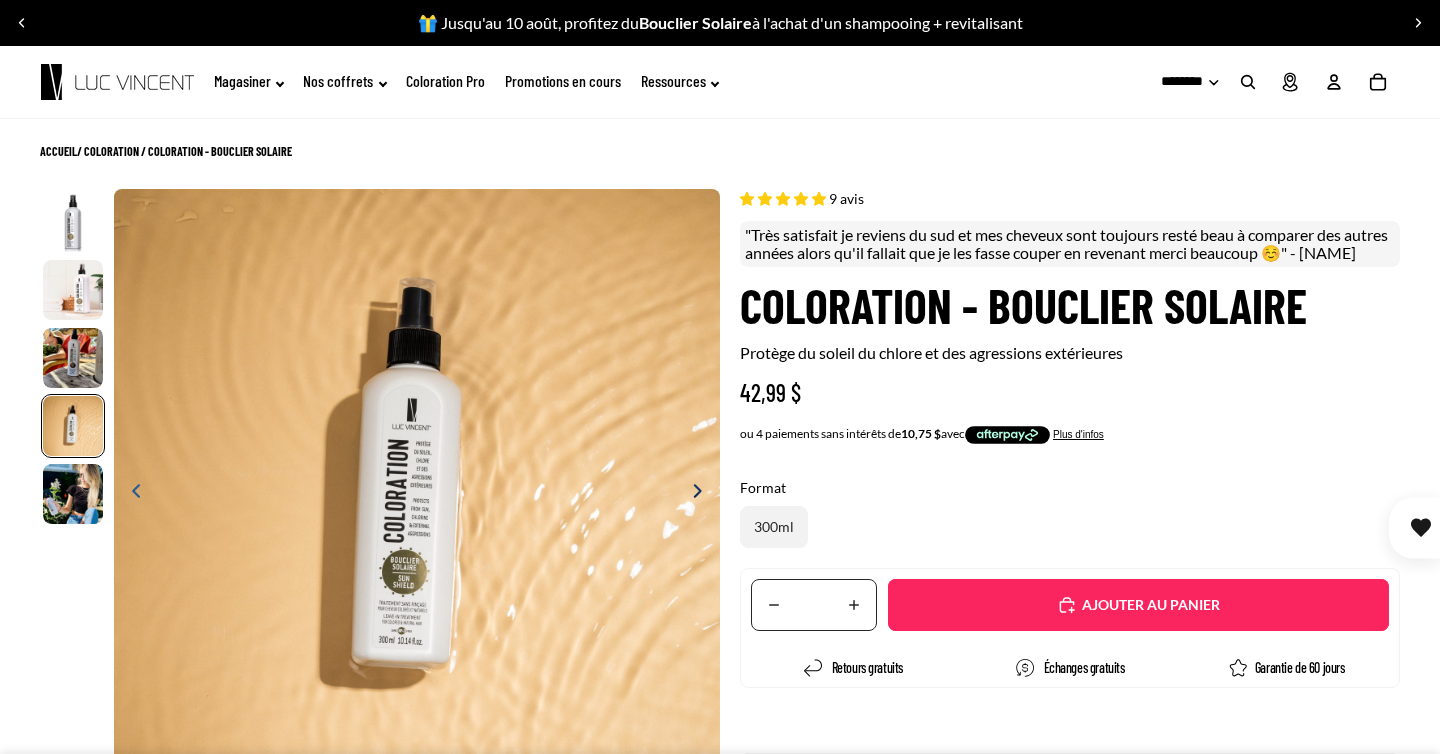 scroll, scrollTop: 0, scrollLeft: 1821, axis: horizontal 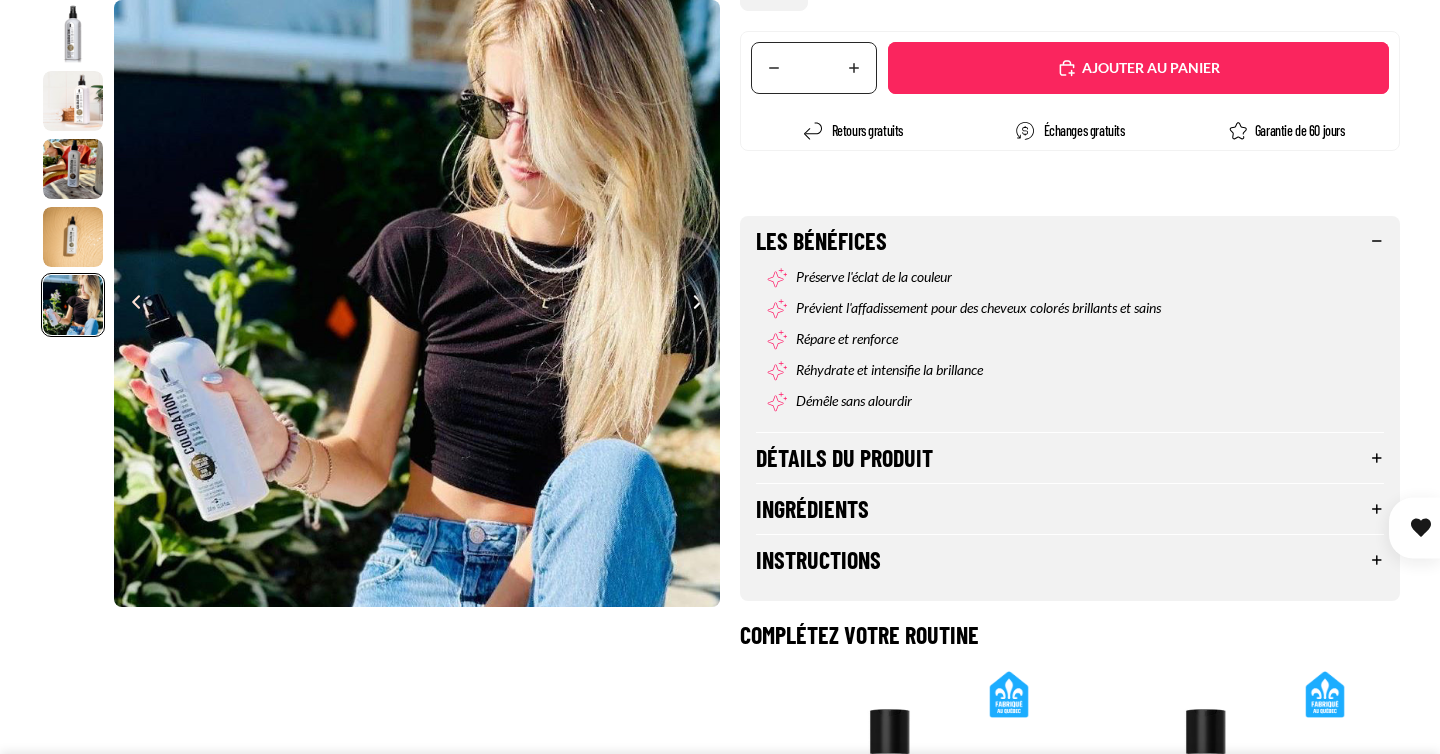 click on "Détails du produit" at bounding box center [1070, 458] 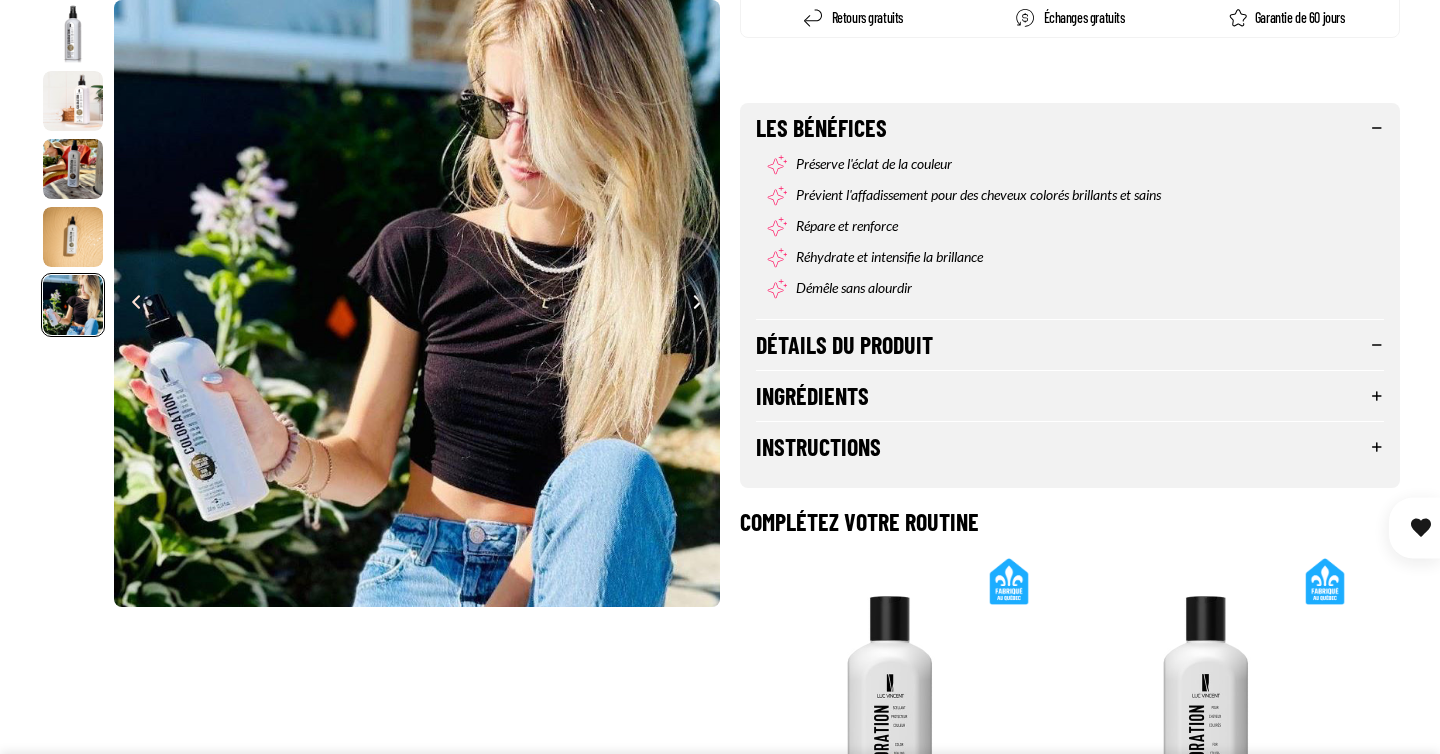scroll, scrollTop: 672, scrollLeft: 0, axis: vertical 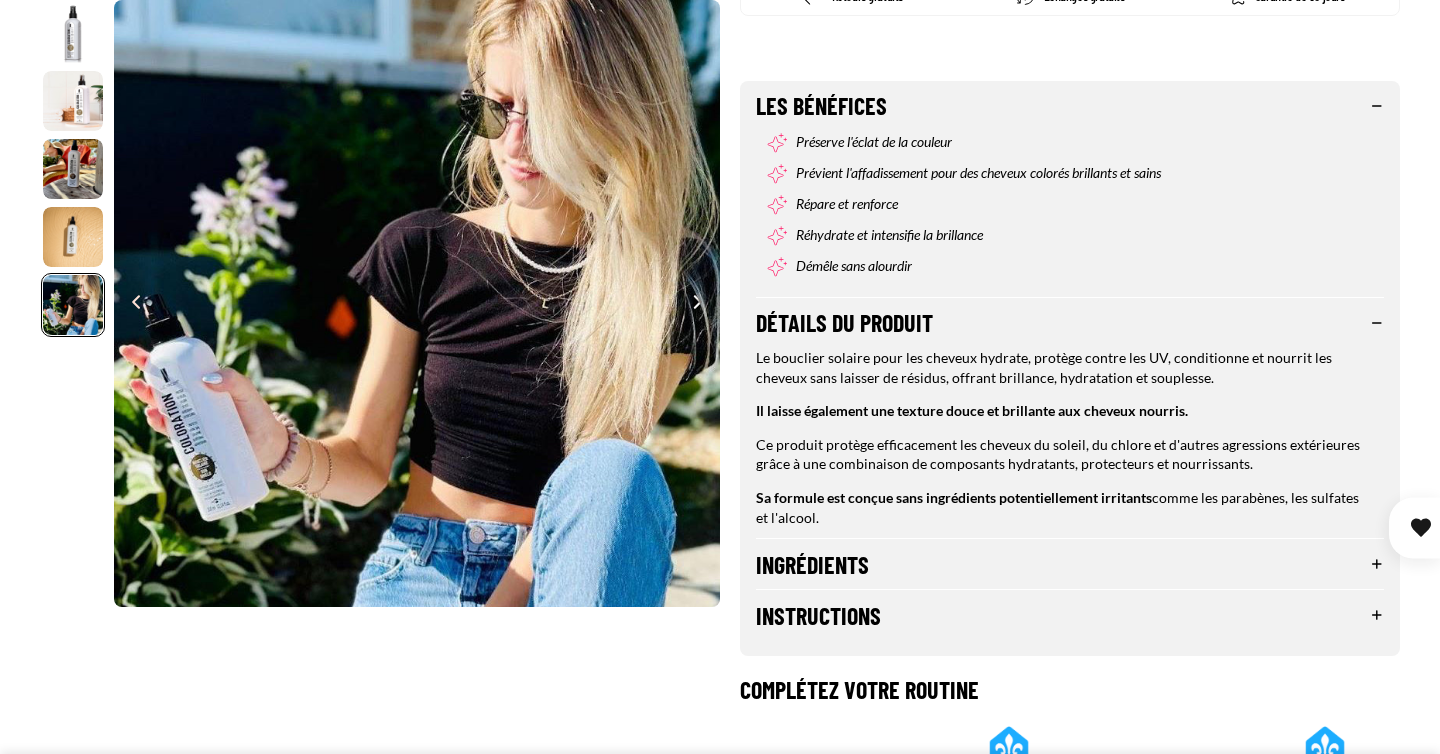click on "Ingrédients" at bounding box center [1070, 564] 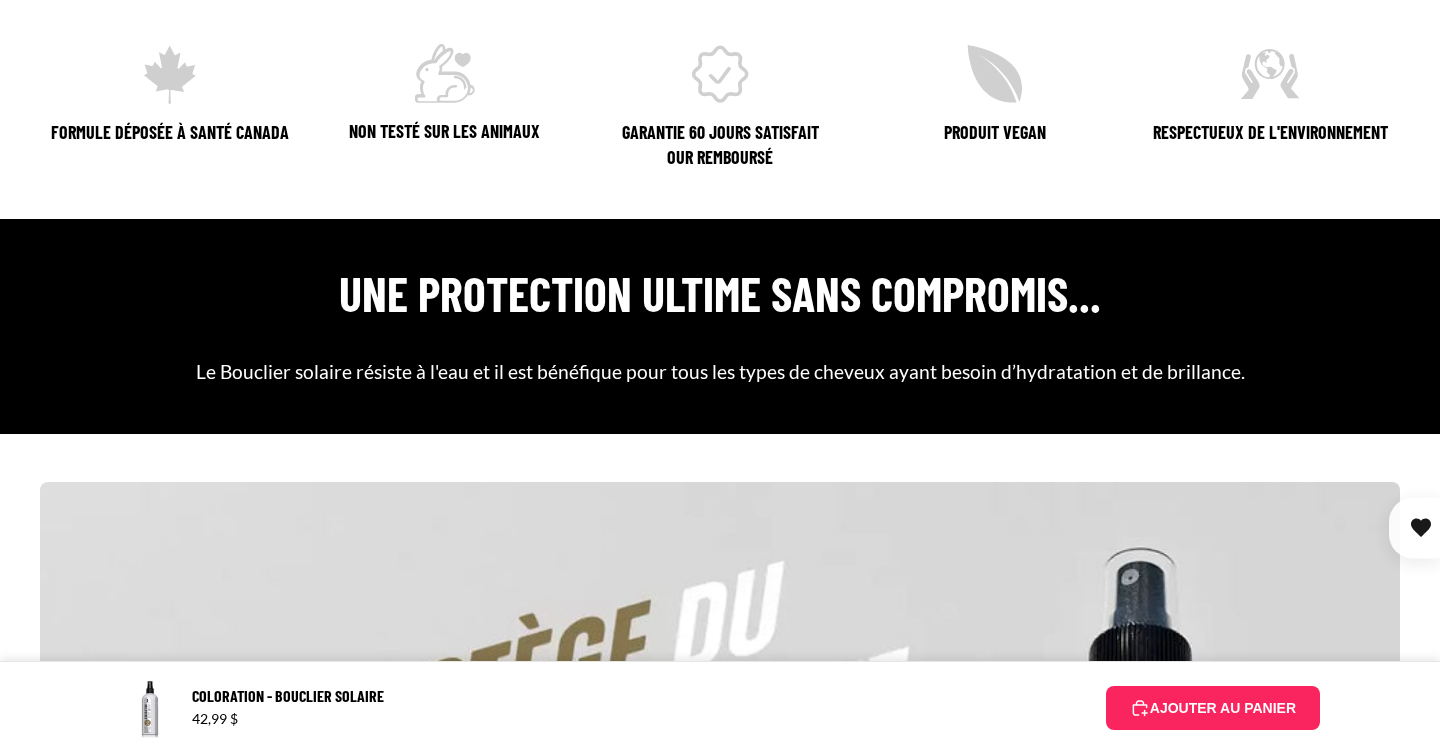 scroll, scrollTop: 1879, scrollLeft: 0, axis: vertical 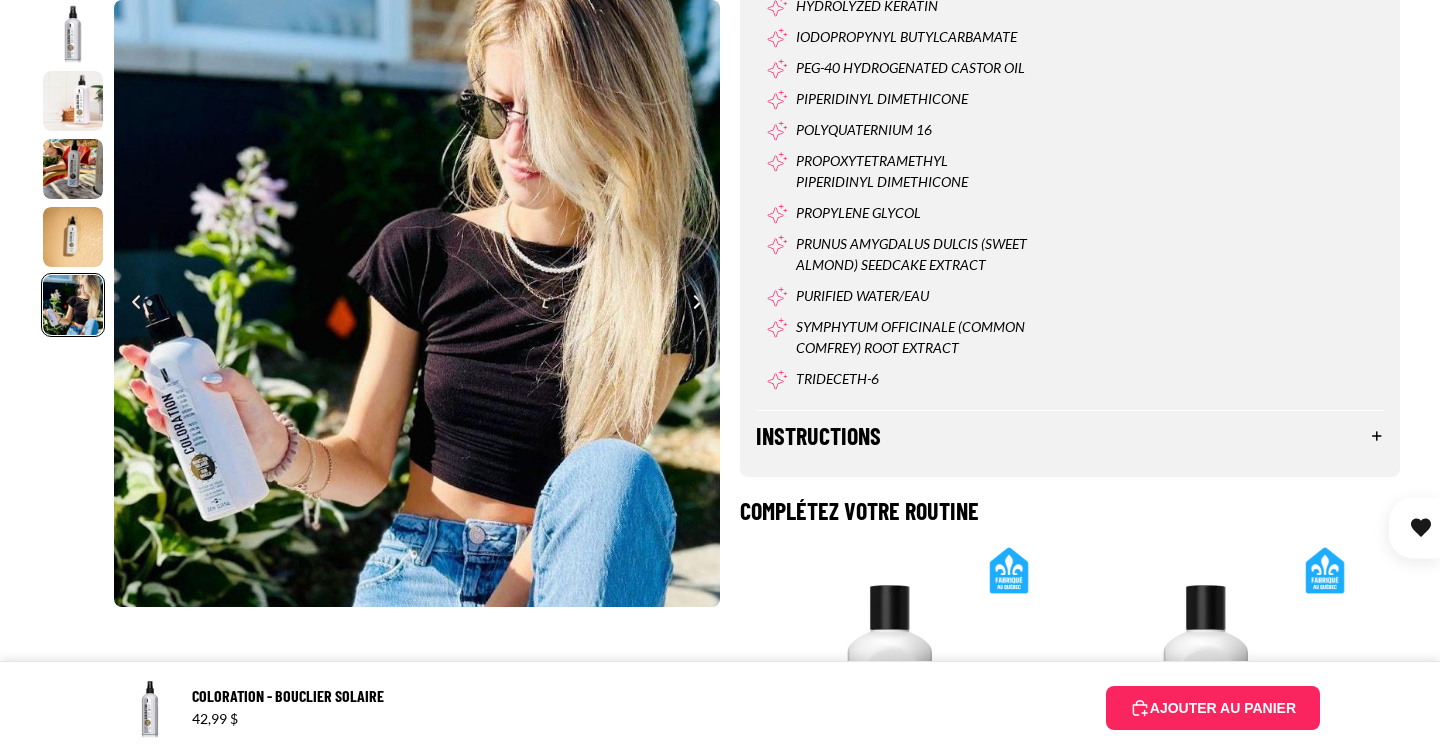 click on "Instructions" at bounding box center (1070, 436) 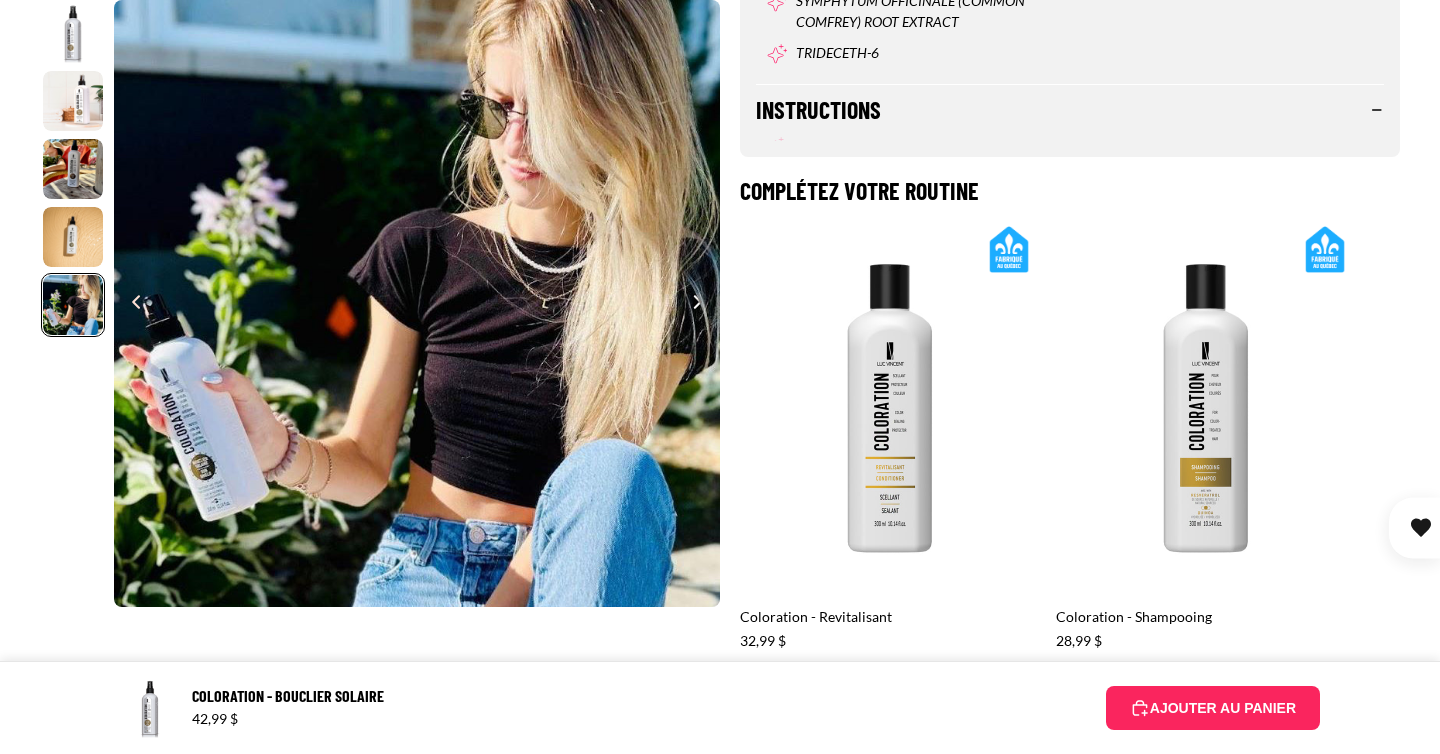 scroll, scrollTop: 2211, scrollLeft: 0, axis: vertical 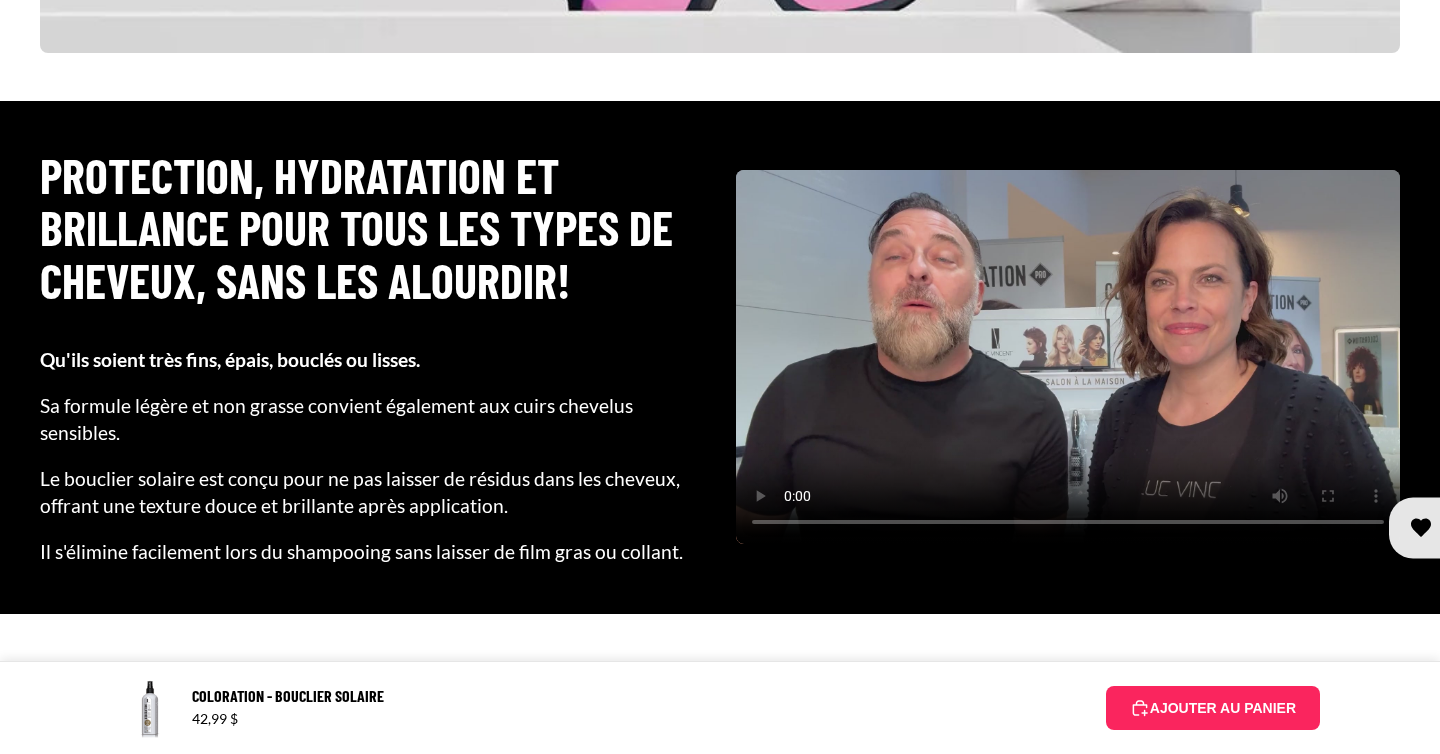 click at bounding box center (1068, 357) 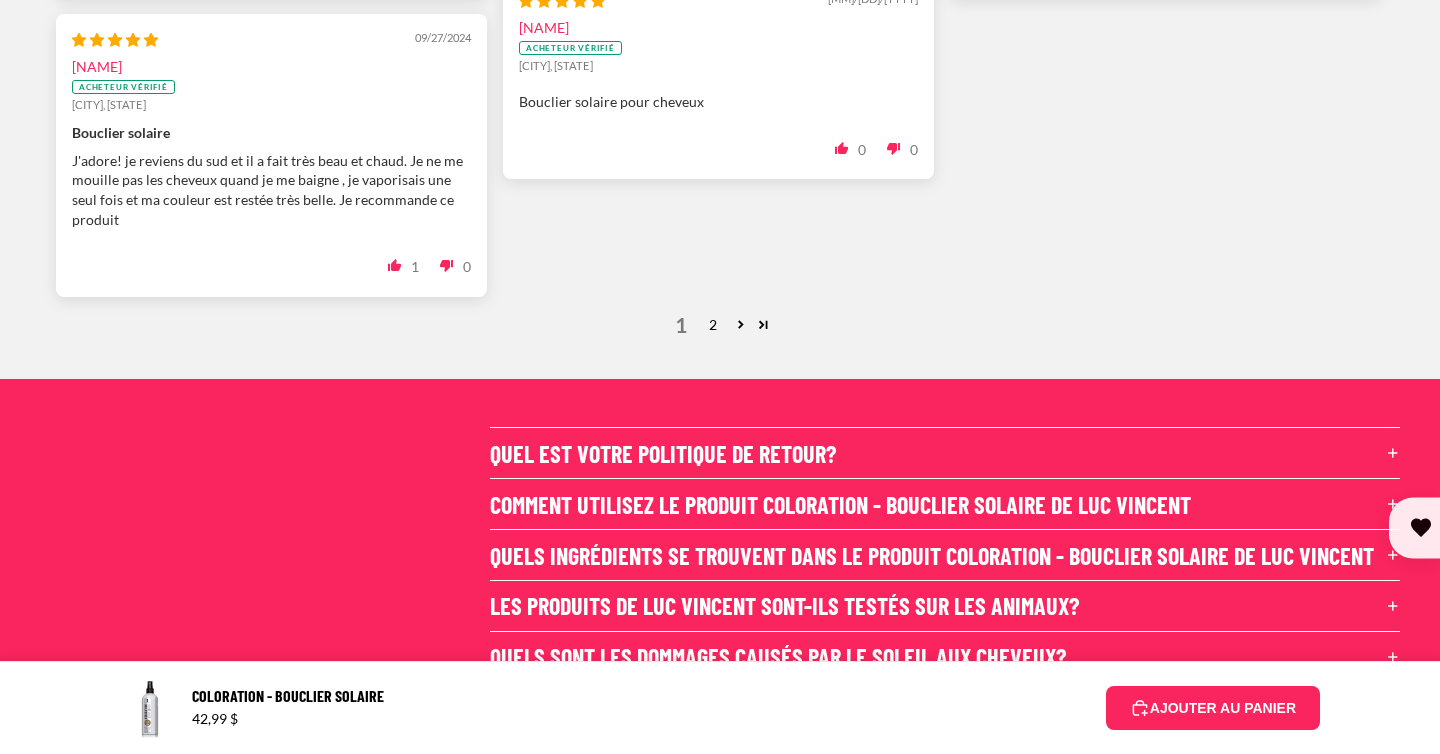scroll, scrollTop: 7424, scrollLeft: 0, axis: vertical 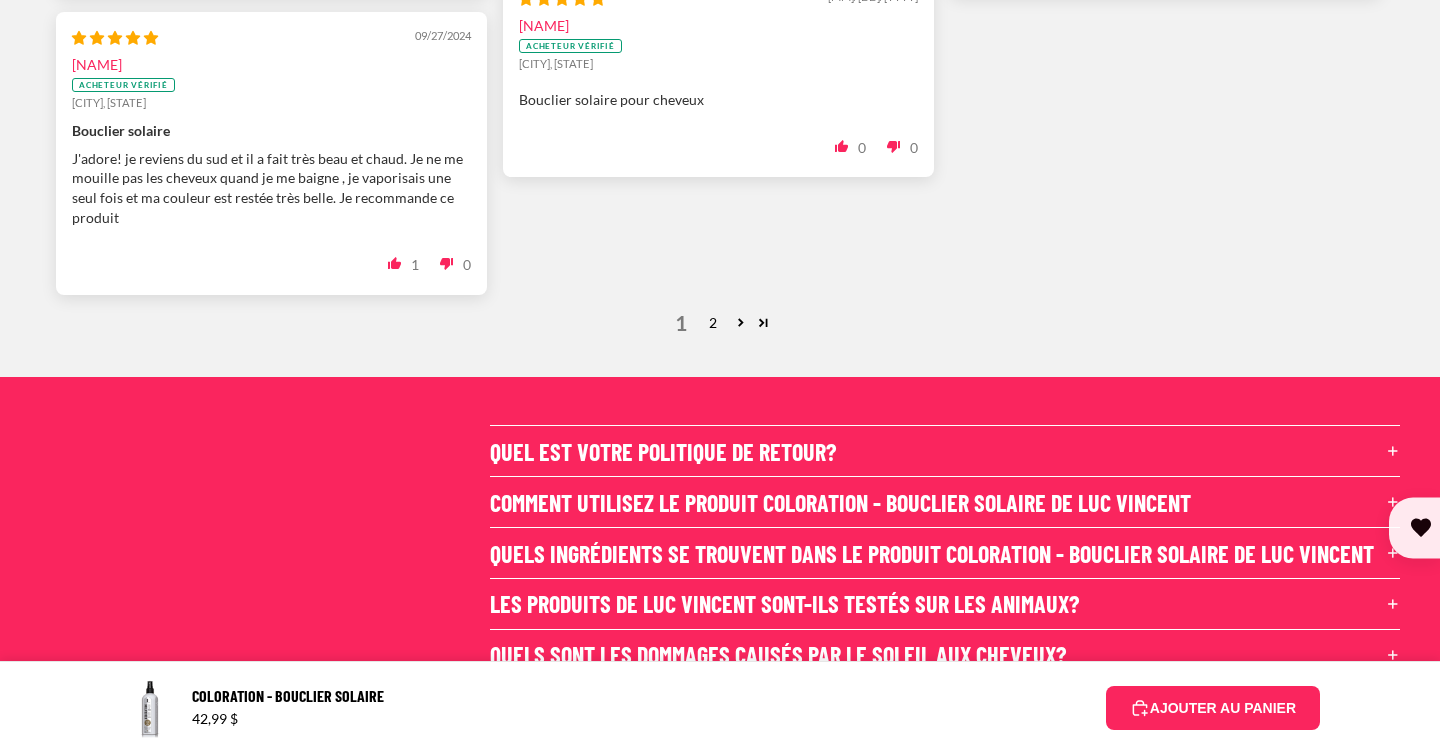 click on "Comment utilisez le produit Coloration - Bouclier Solaire de Luc Vincent" at bounding box center (945, 502) 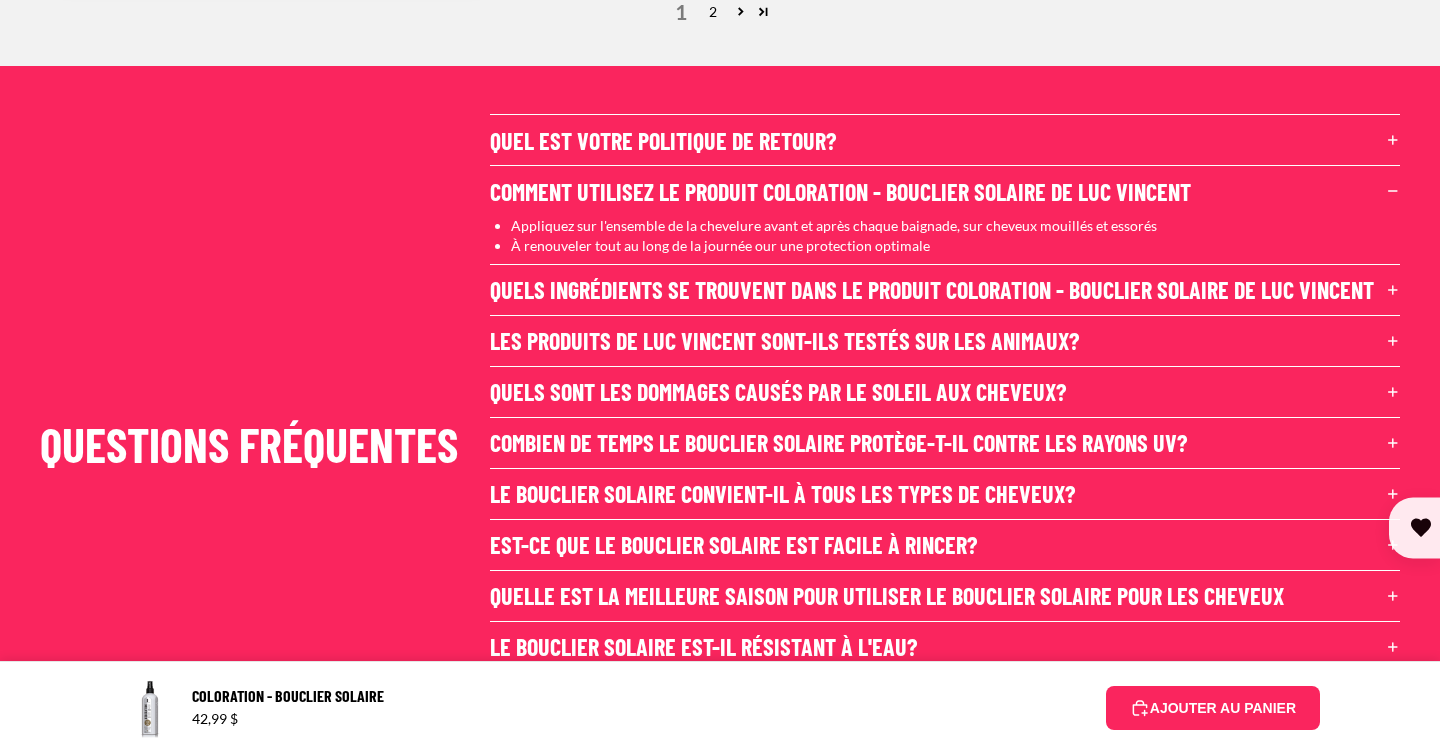 scroll, scrollTop: 7745, scrollLeft: 0, axis: vertical 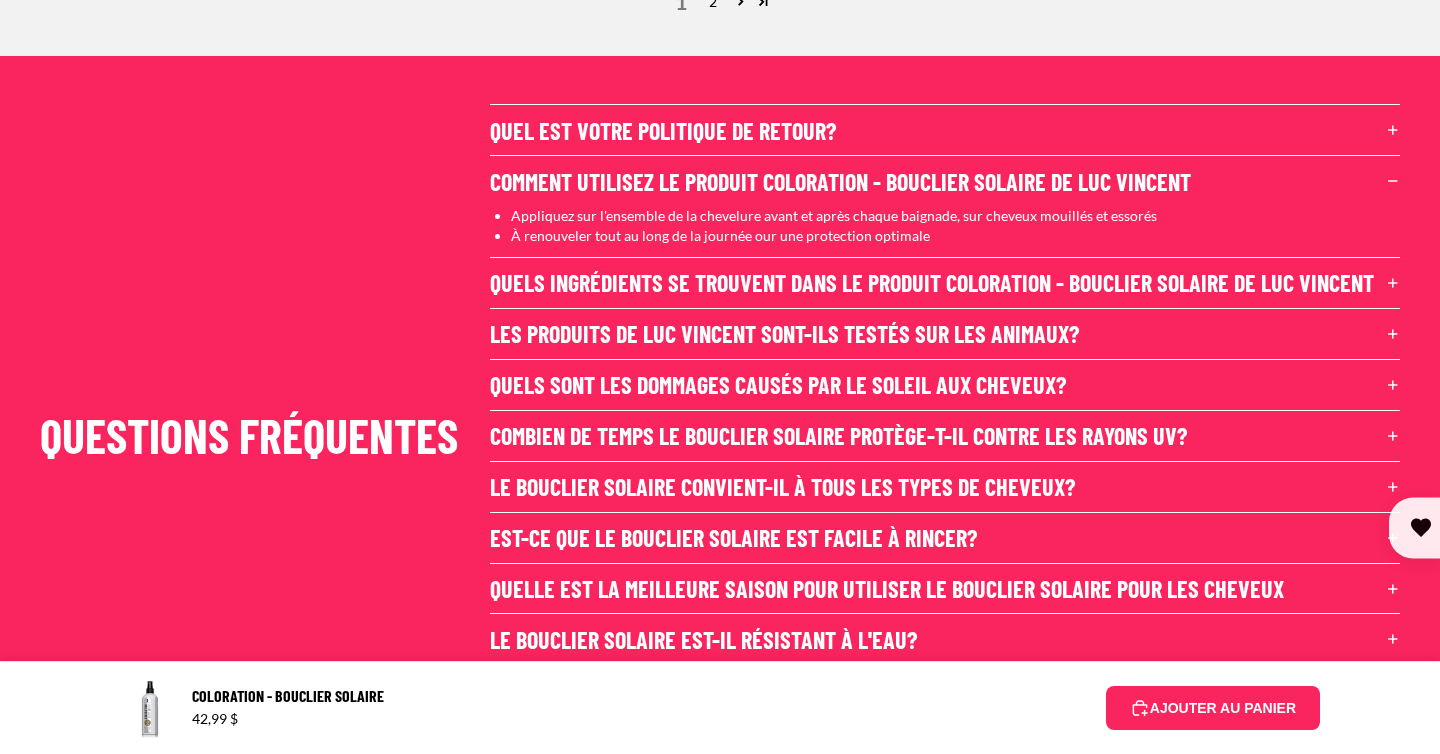 click on "Combien de temps le bouclier solaire protège-t-il contre les rayons UV?" at bounding box center (945, 436) 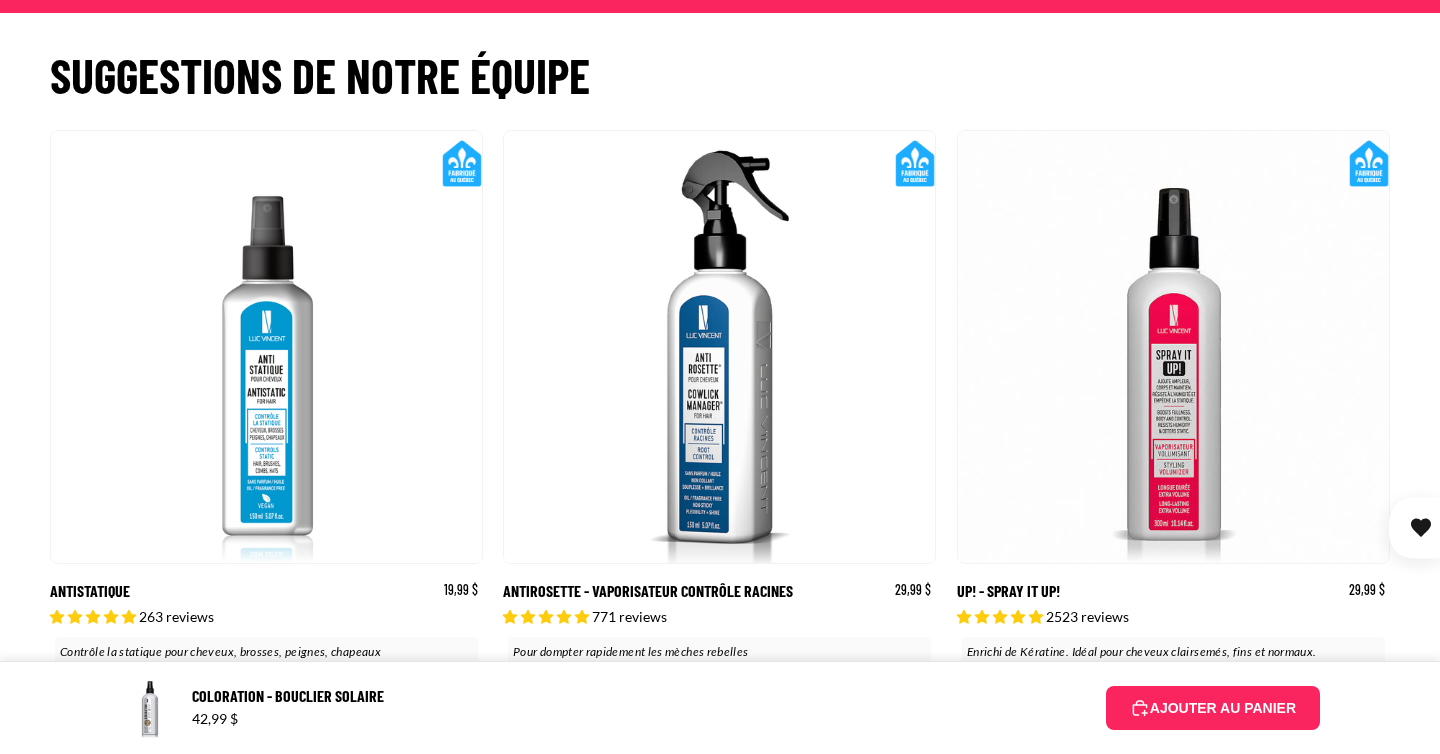 scroll, scrollTop: 8581, scrollLeft: 0, axis: vertical 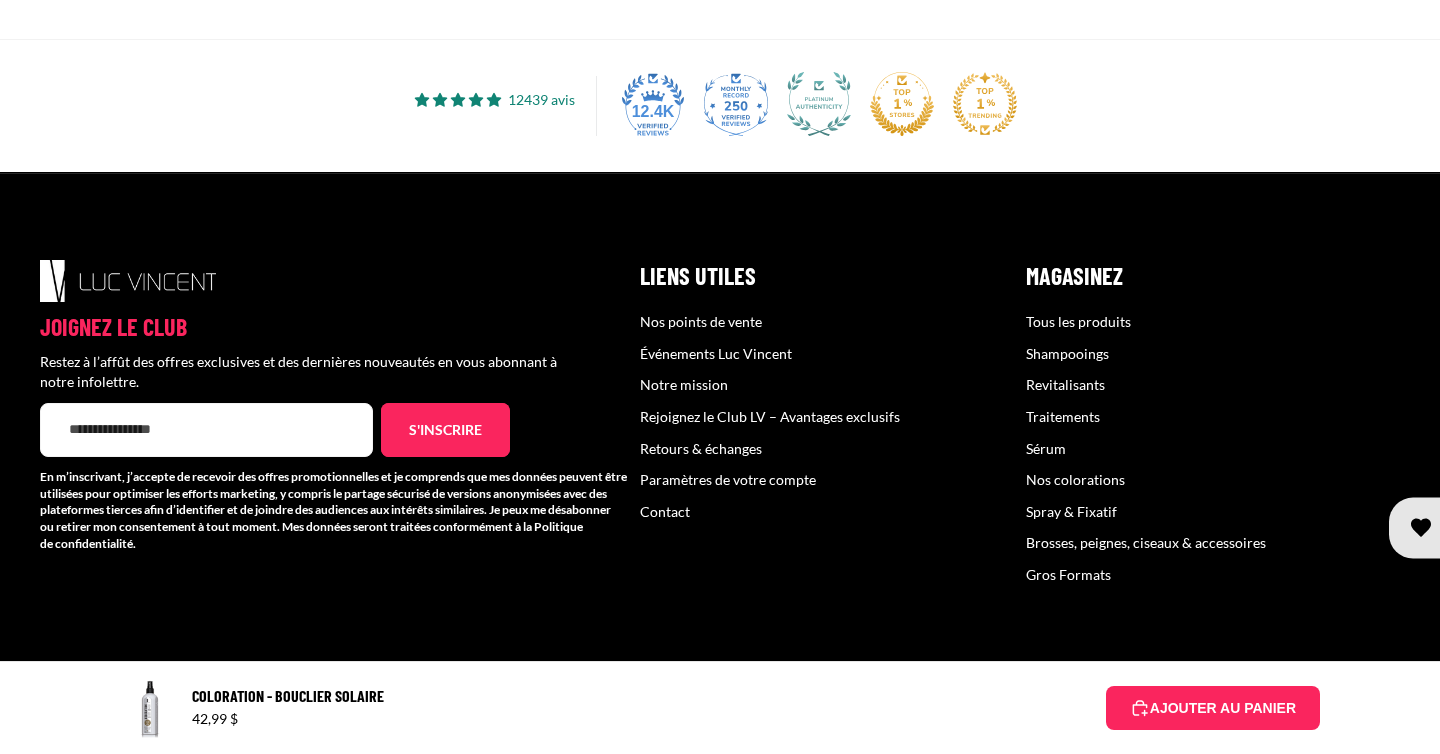 click on "Contact" at bounding box center [665, 511] 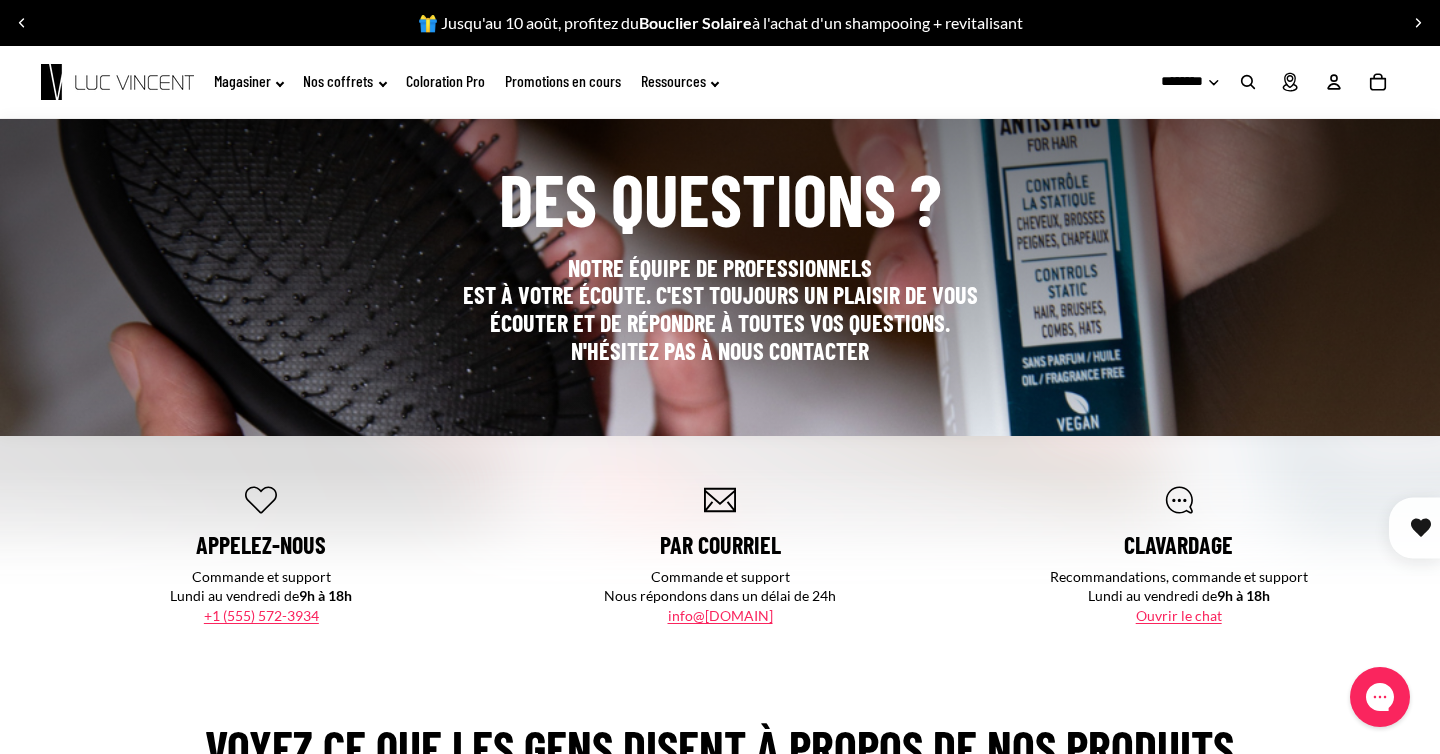 scroll, scrollTop: 0, scrollLeft: 0, axis: both 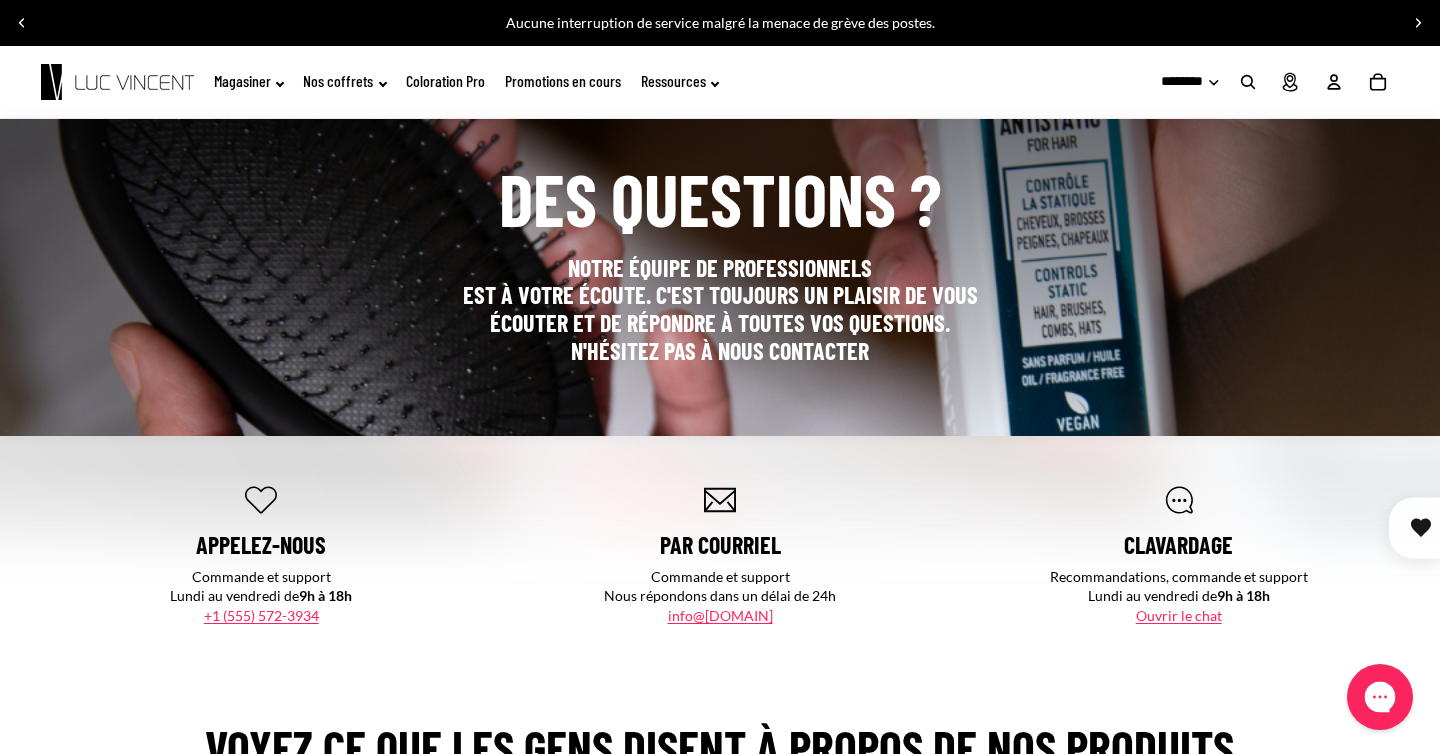 click 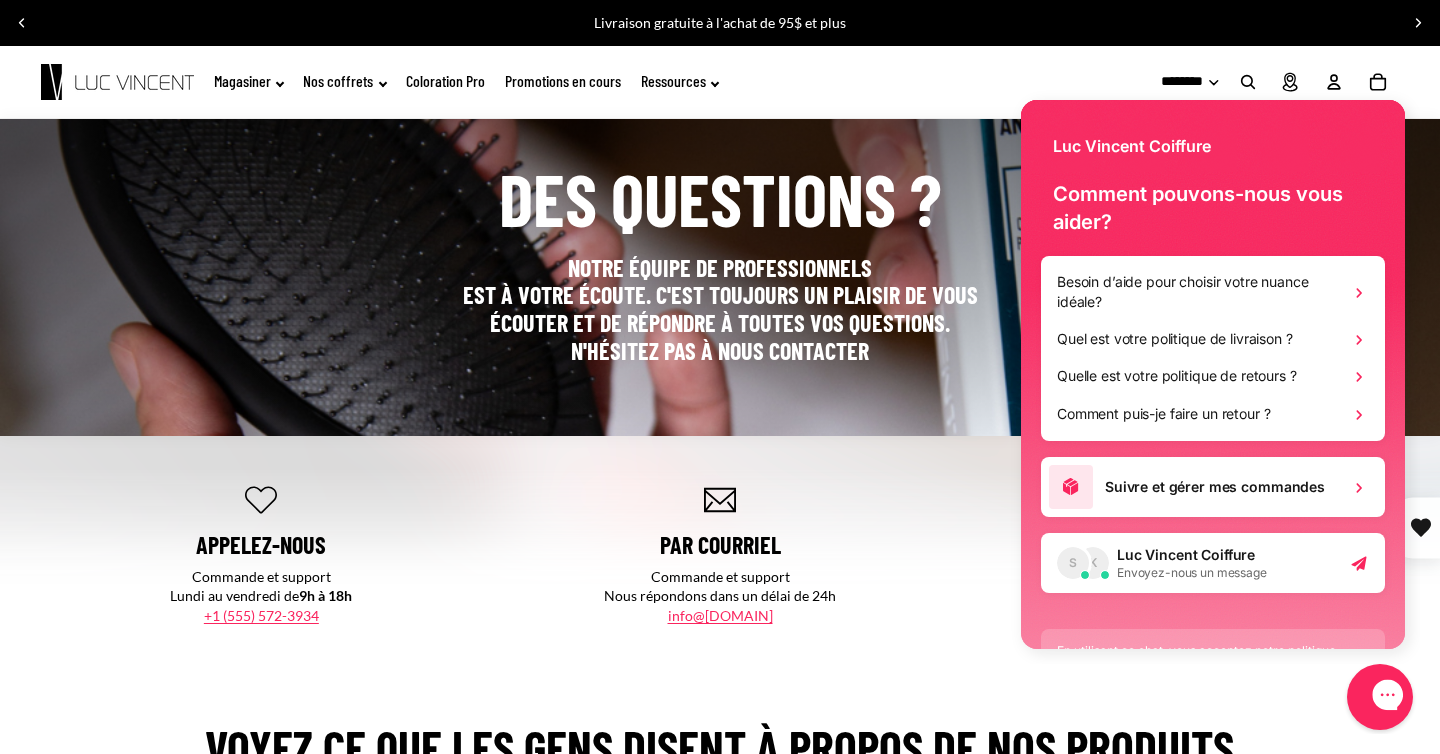 scroll, scrollTop: 0, scrollLeft: 0, axis: both 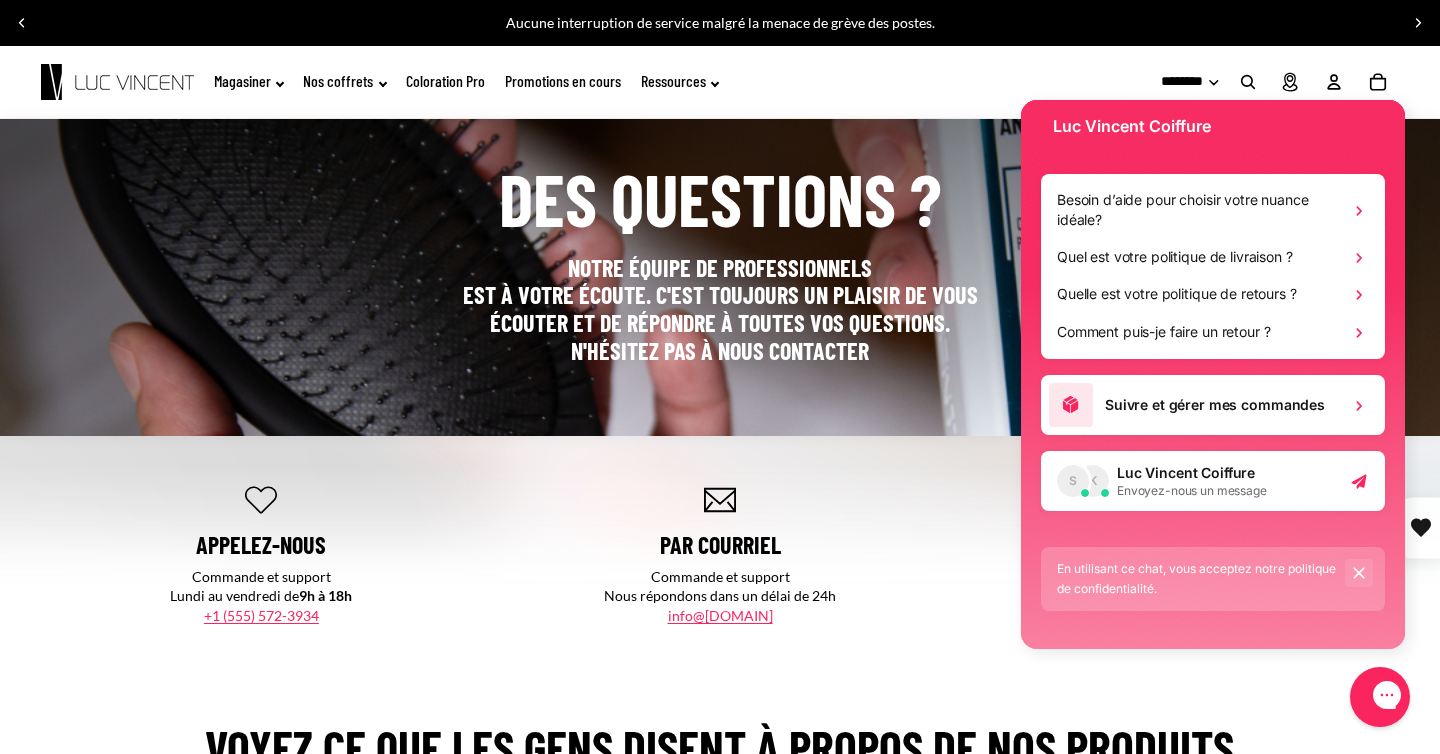 click 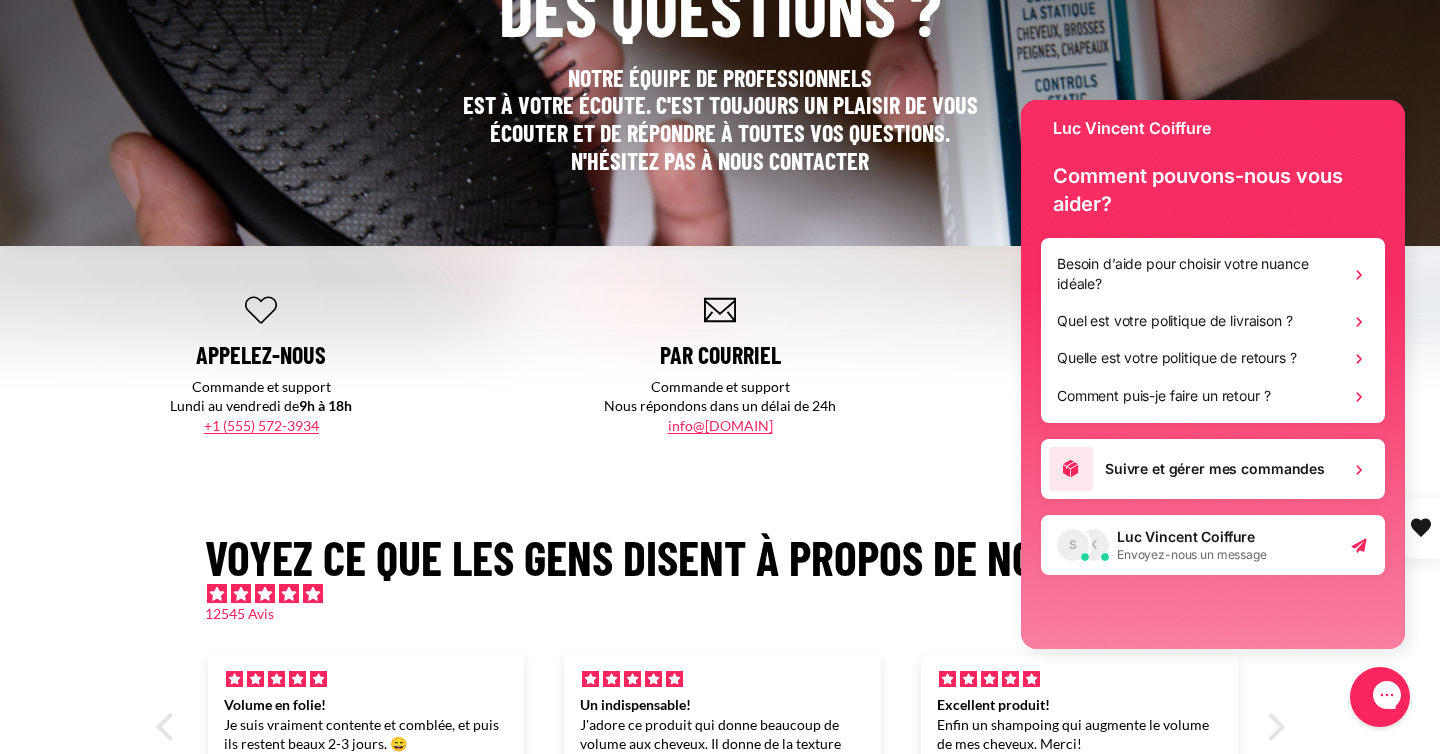 scroll, scrollTop: 193, scrollLeft: 0, axis: vertical 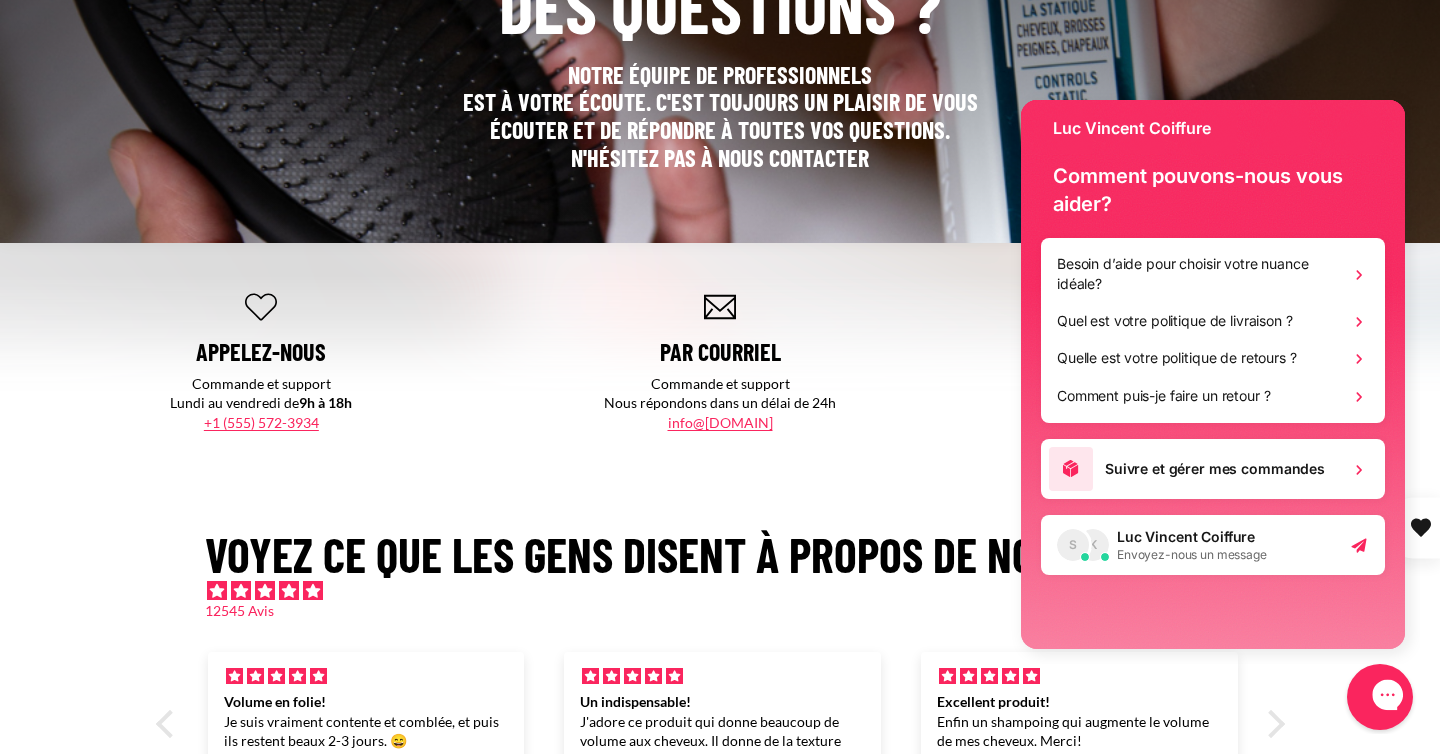 click 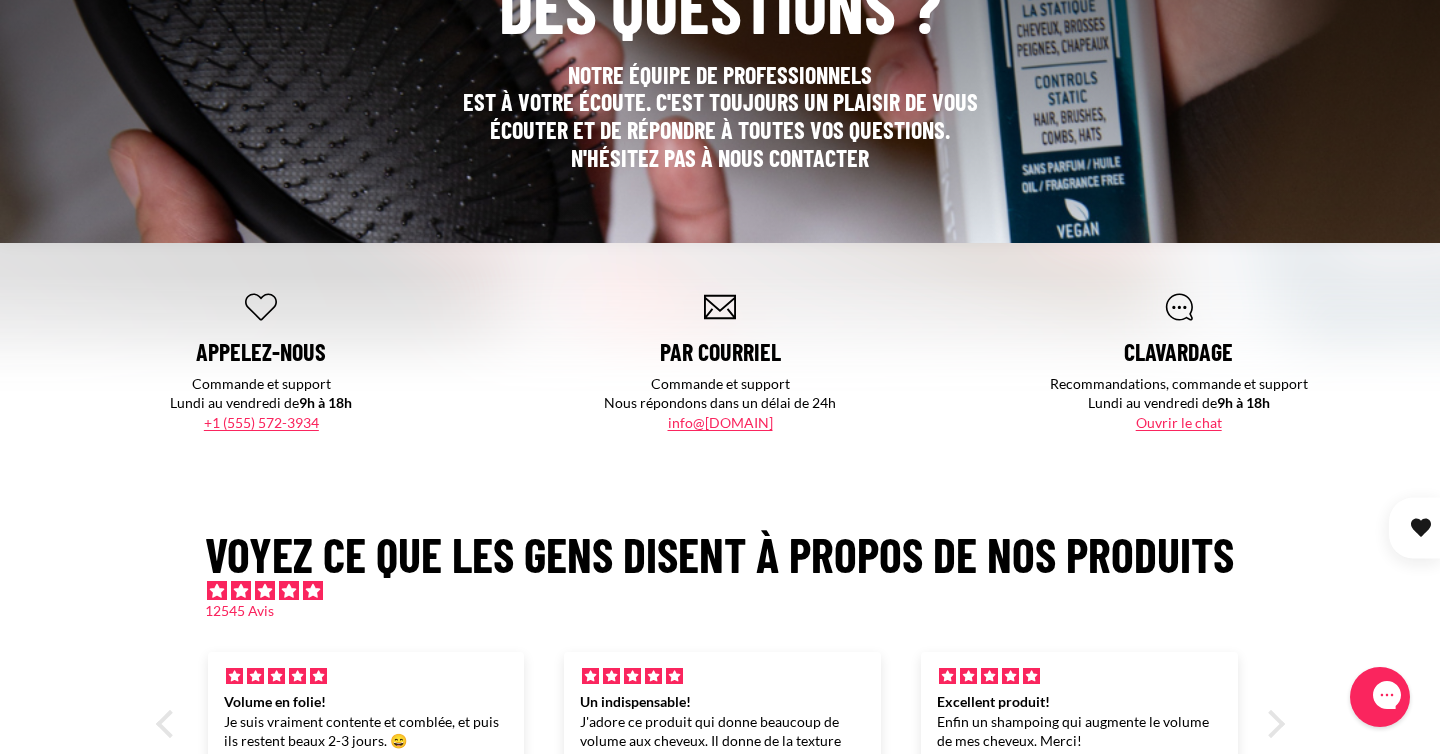 click on "Ouvrir le chat" at bounding box center [1179, 422] 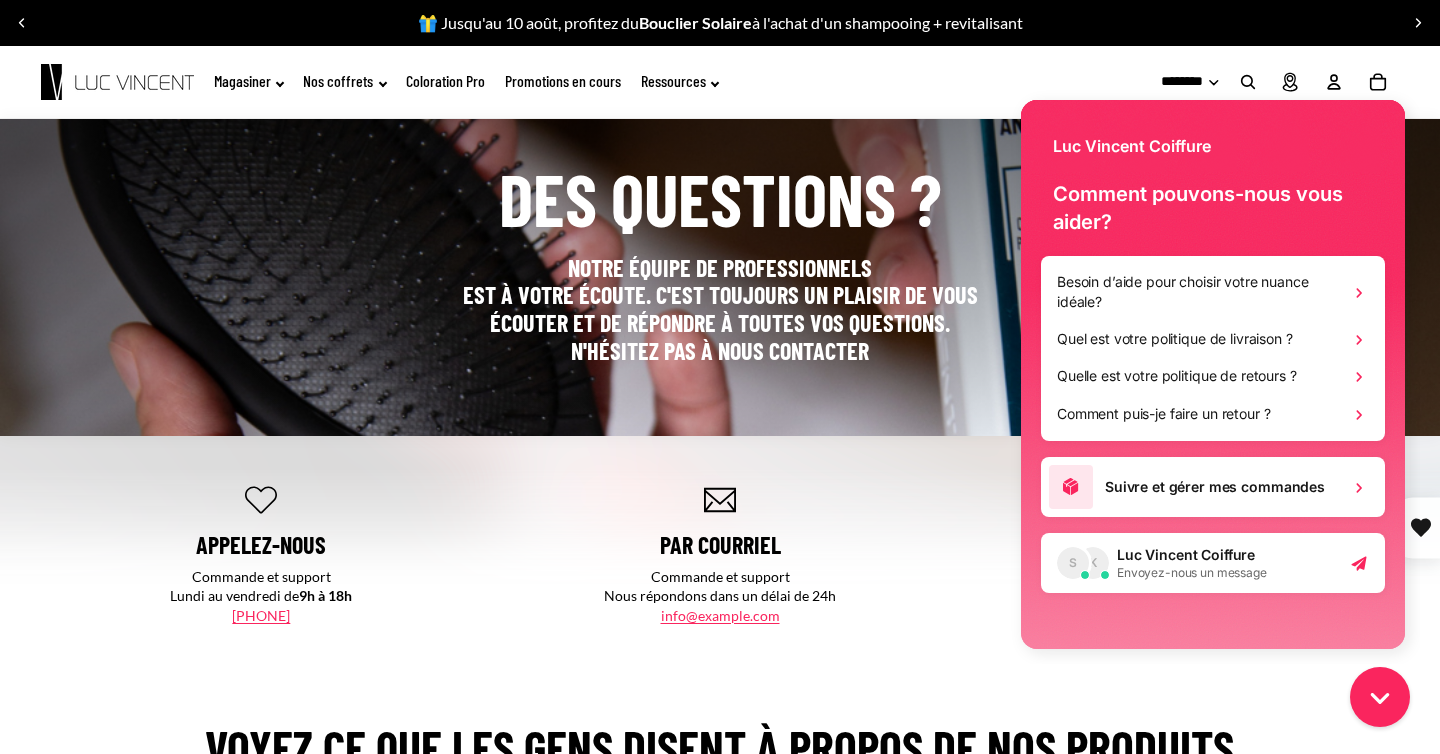 scroll, scrollTop: 0, scrollLeft: 0, axis: both 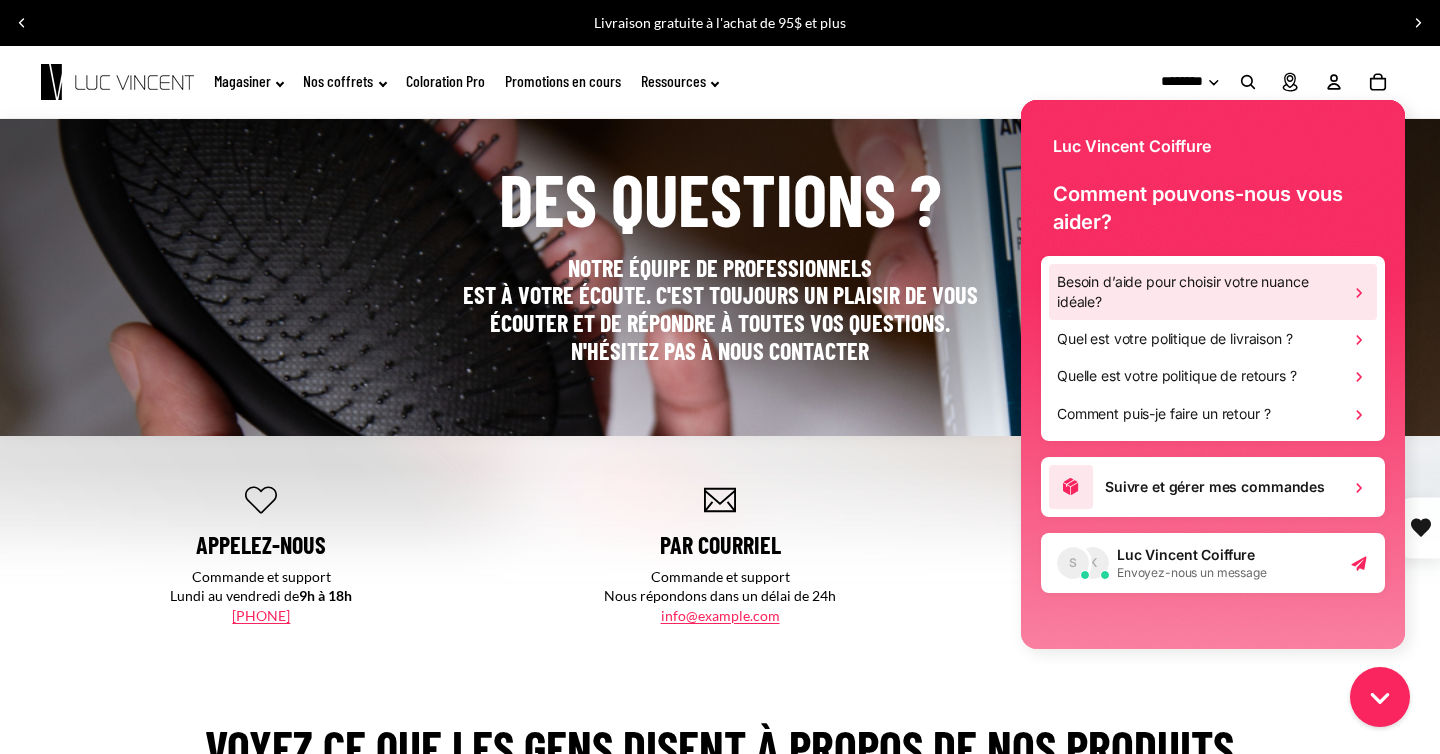 click on "Besoin d’aide pour choisir votre nuance idéale?" at bounding box center (1199, 292) 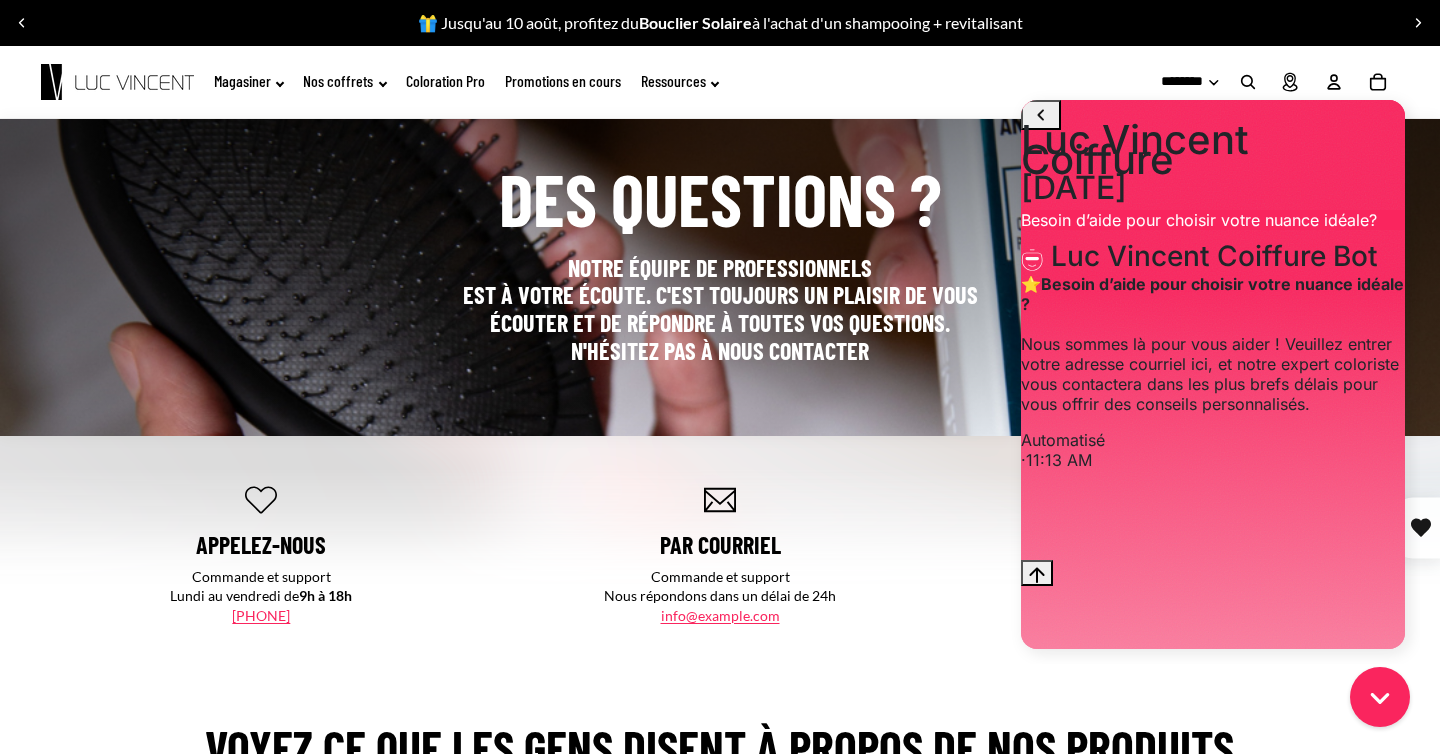 scroll, scrollTop: 201, scrollLeft: 0, axis: vertical 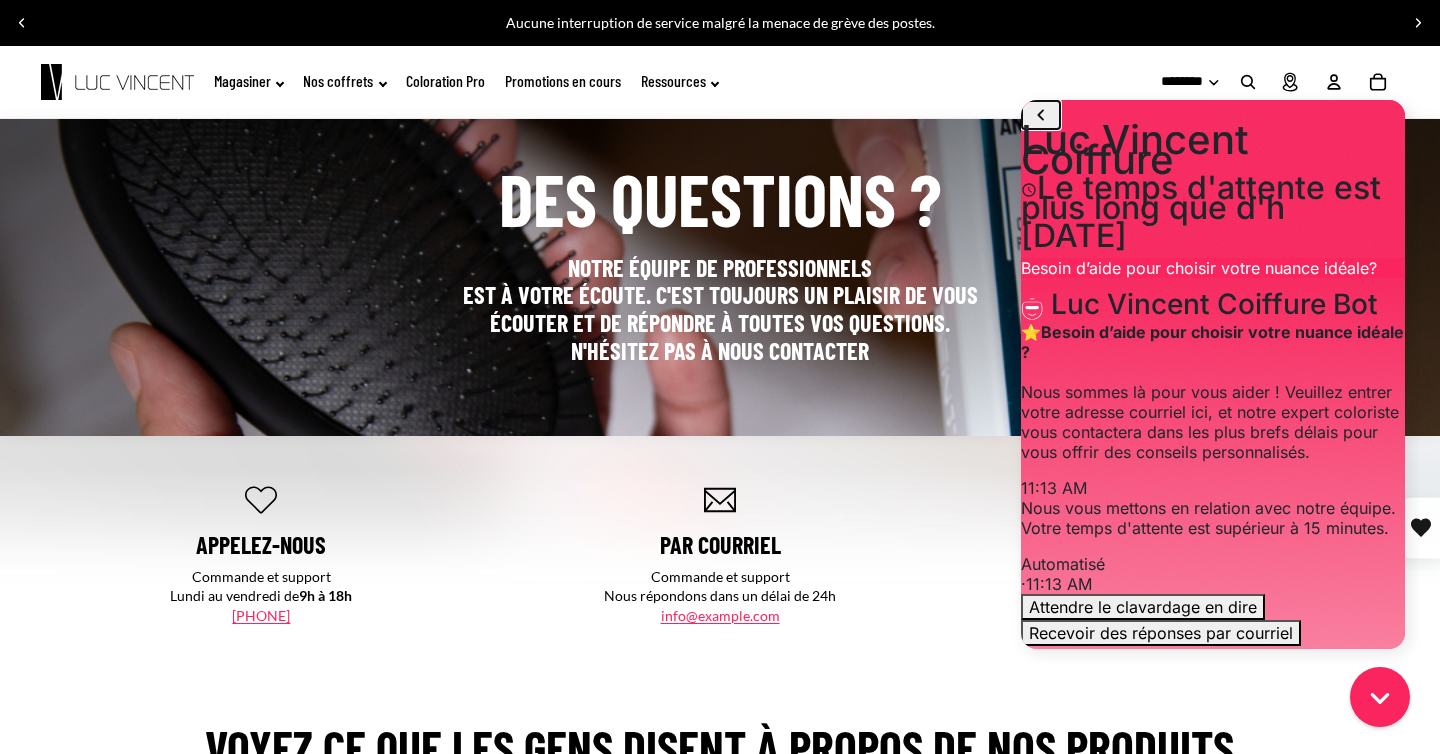 click 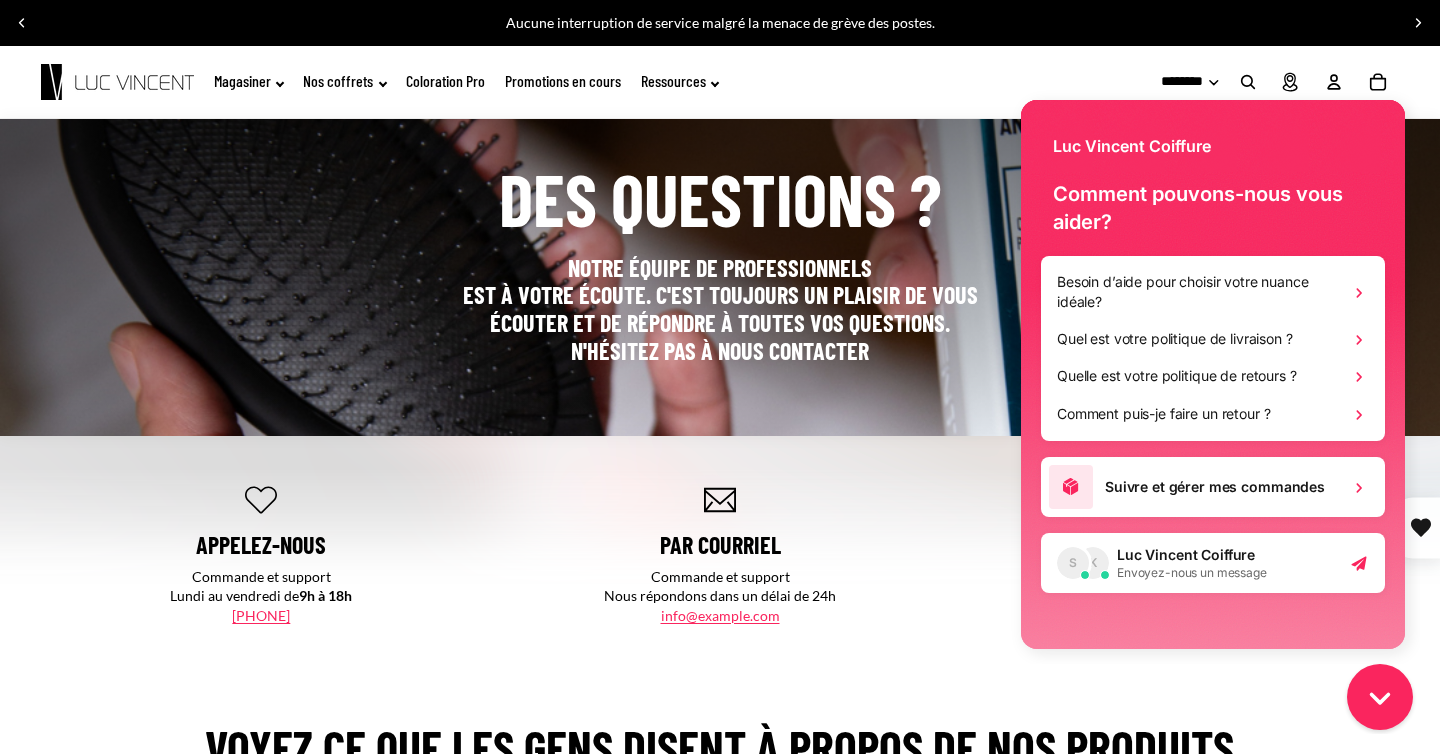 click 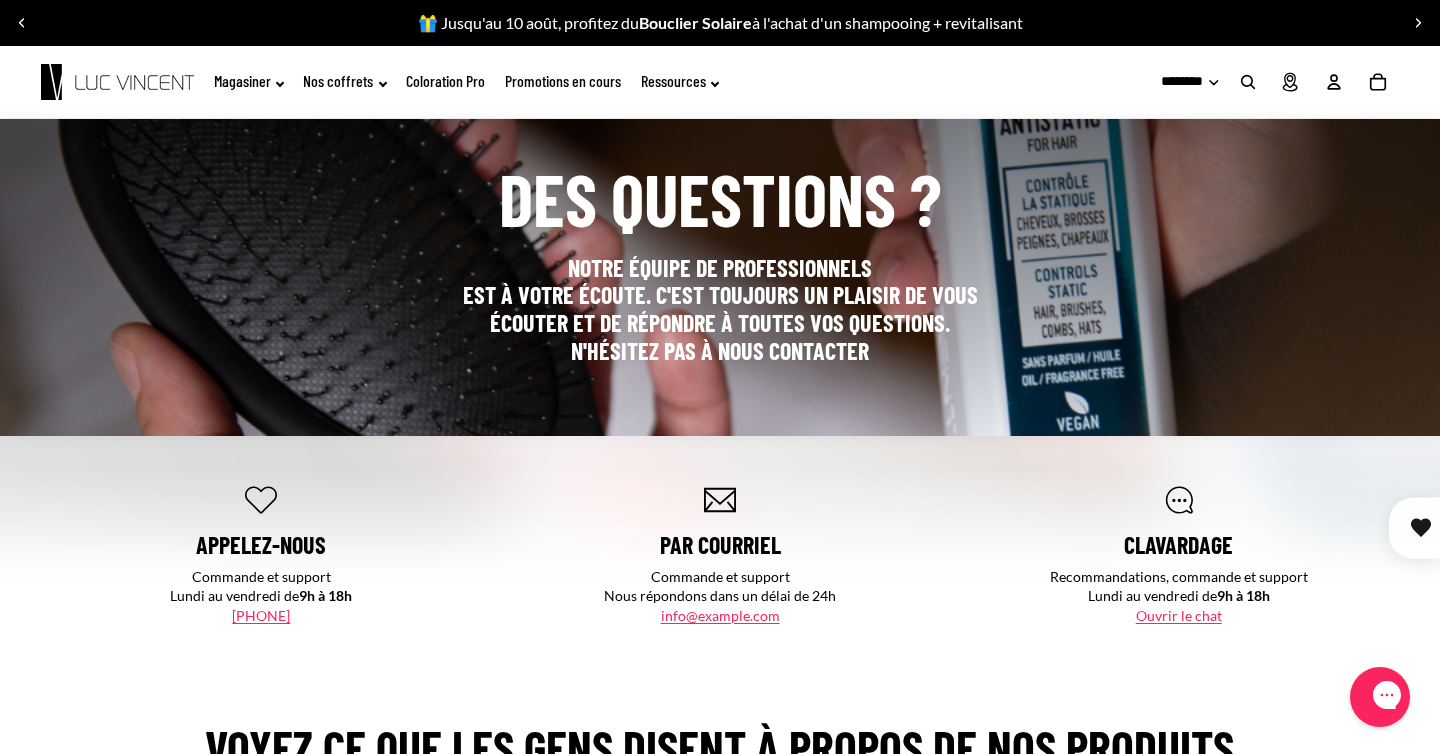 click on "info@lucvincent.com" at bounding box center [720, 615] 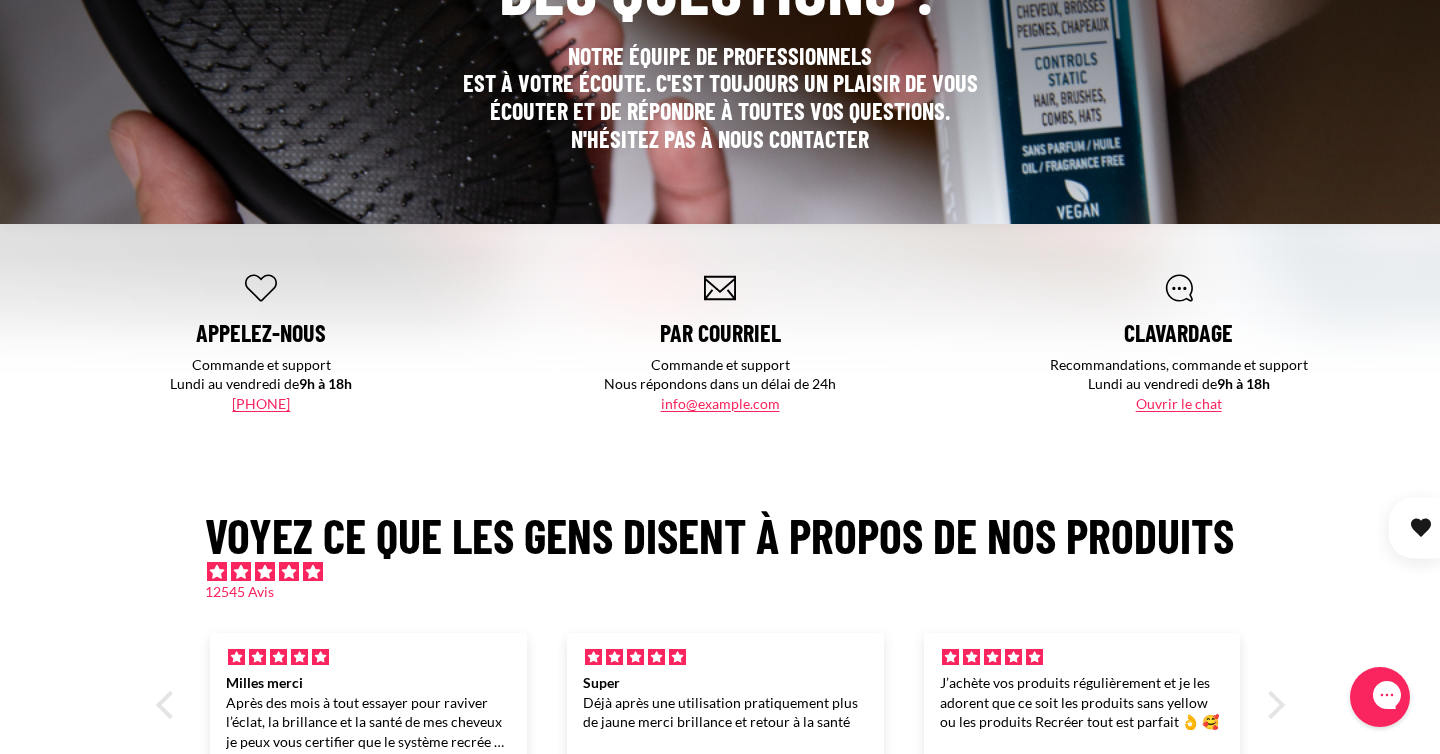 scroll, scrollTop: 235, scrollLeft: 0, axis: vertical 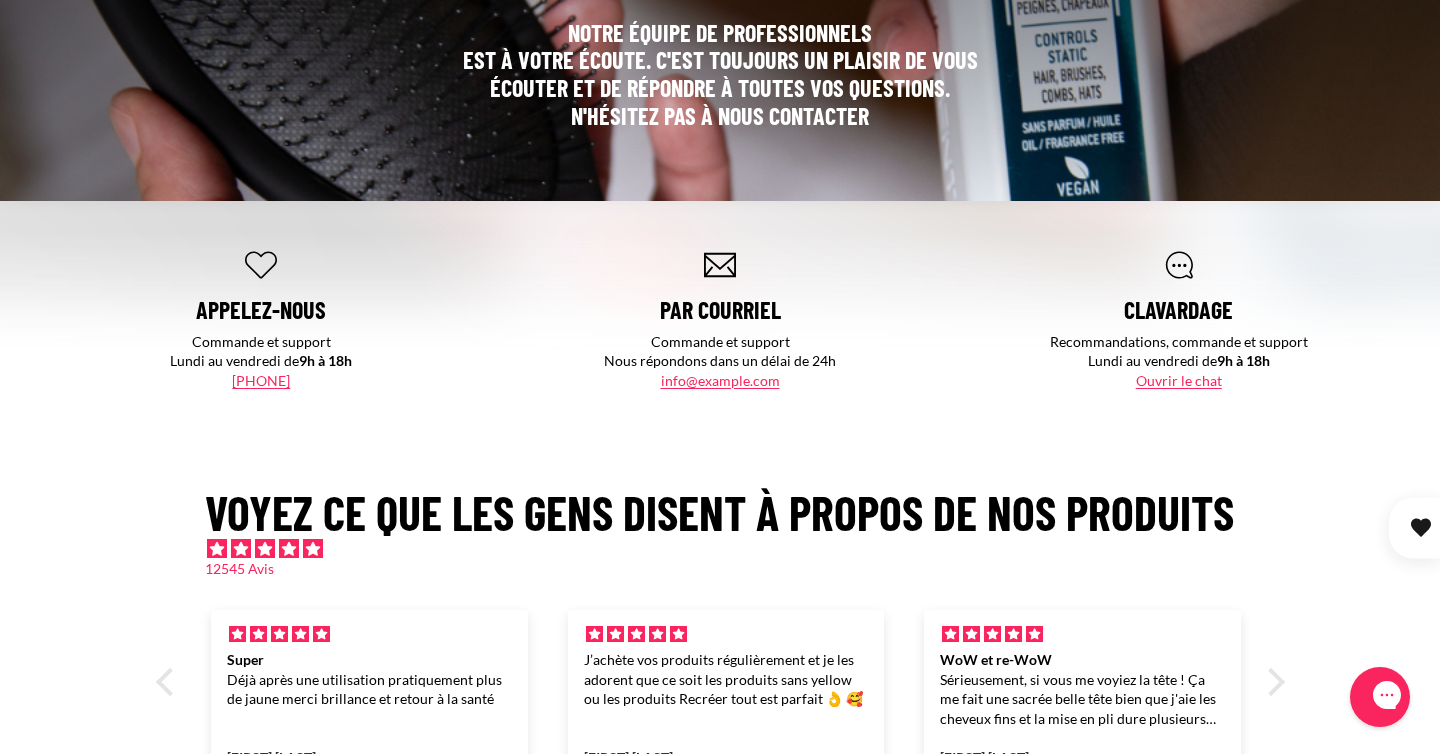 click on "info@lucvincent.com" at bounding box center [720, 380] 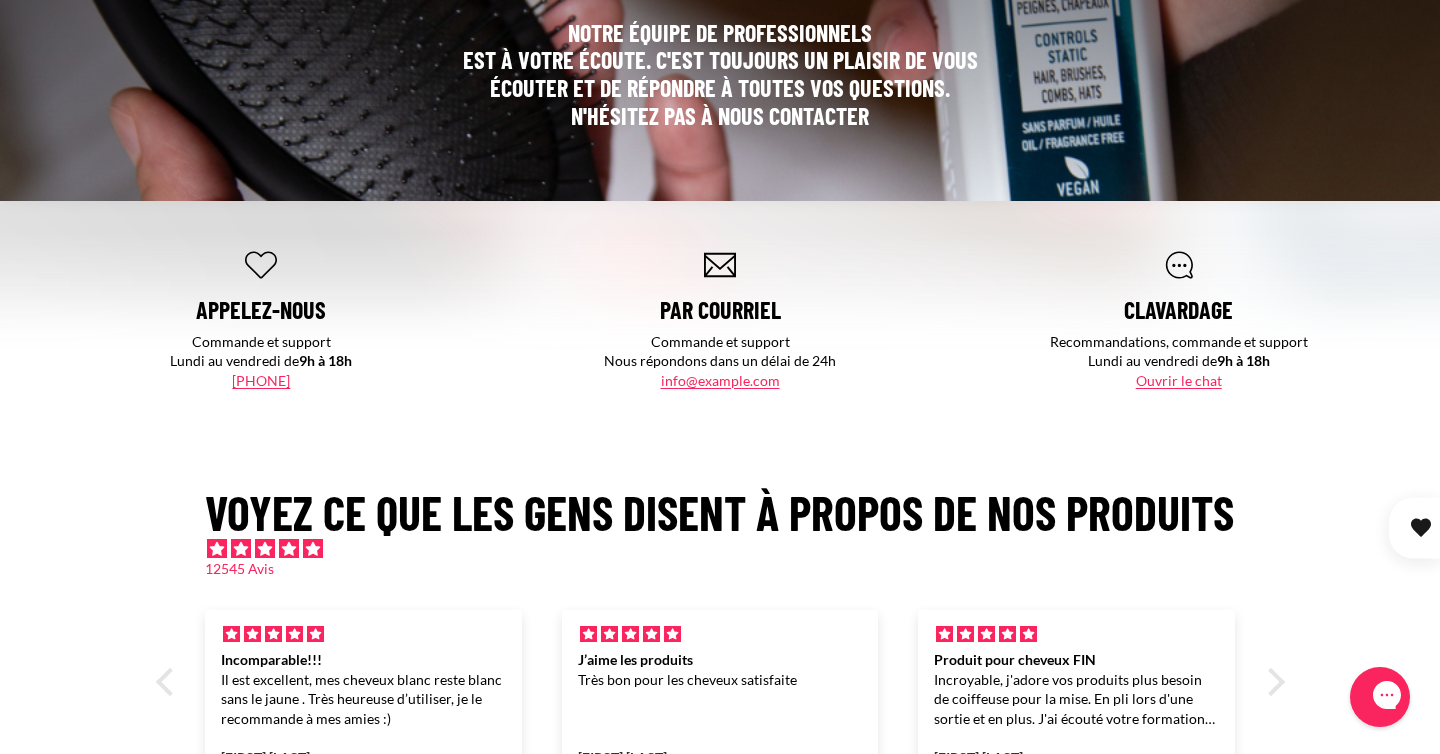 click on "+1 (866) 572-3934" at bounding box center [261, 380] 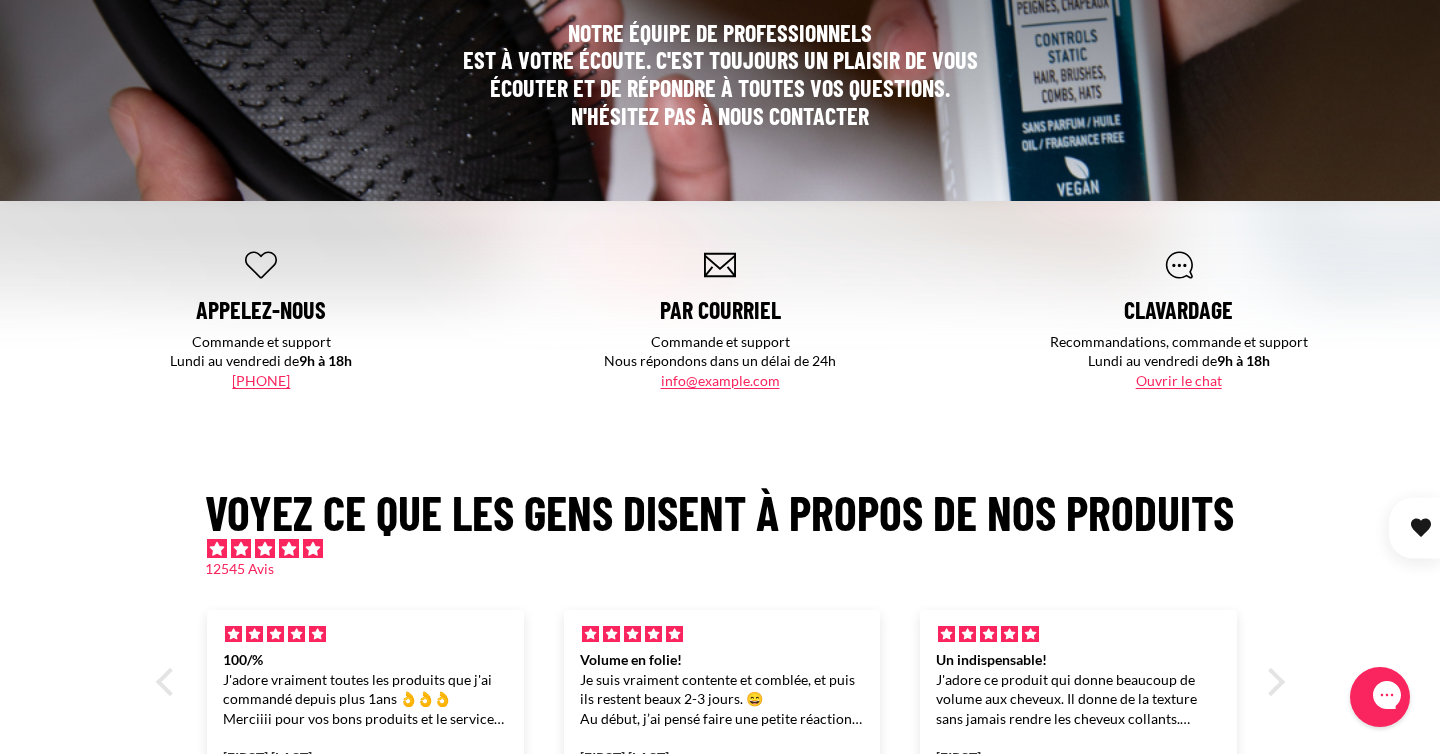 click on "info@lucvincent.com" at bounding box center [720, 380] 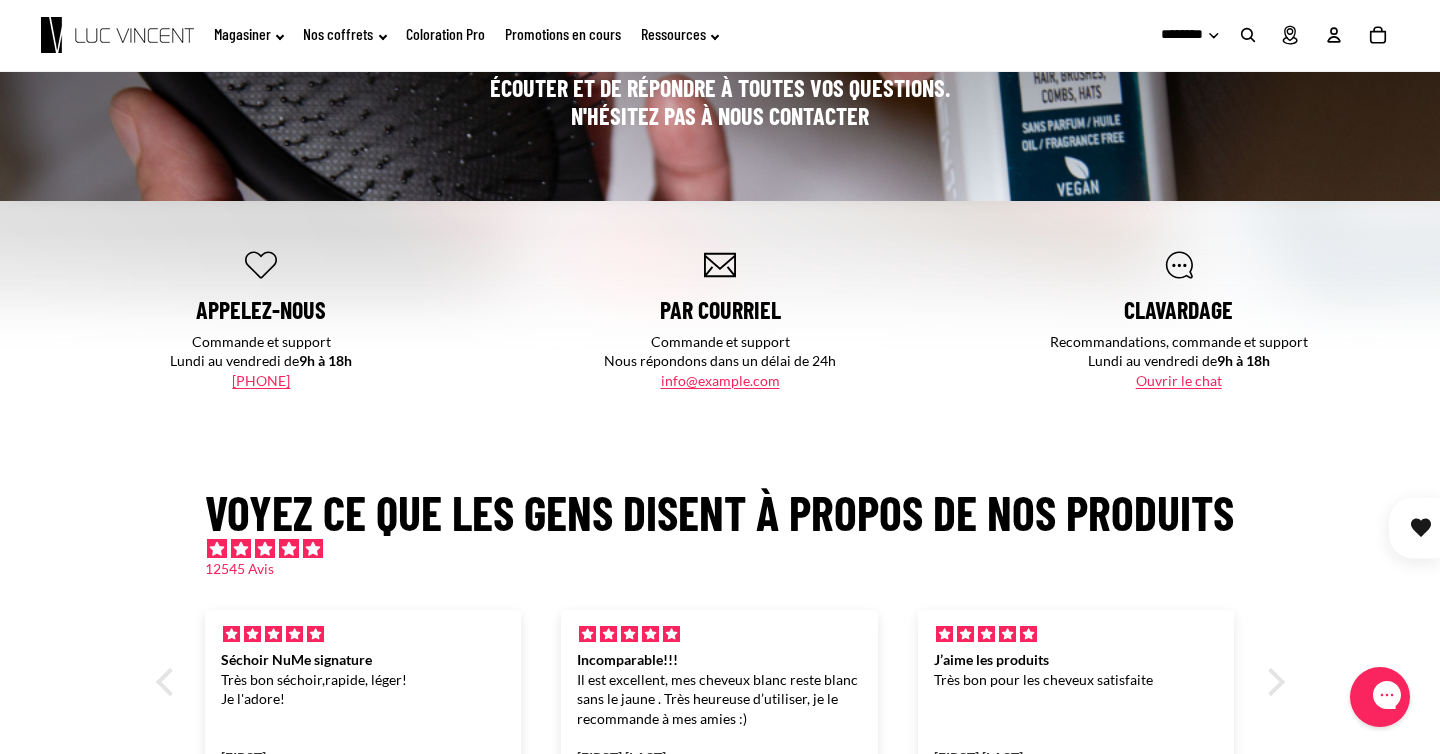 scroll, scrollTop: 0, scrollLeft: 0, axis: both 